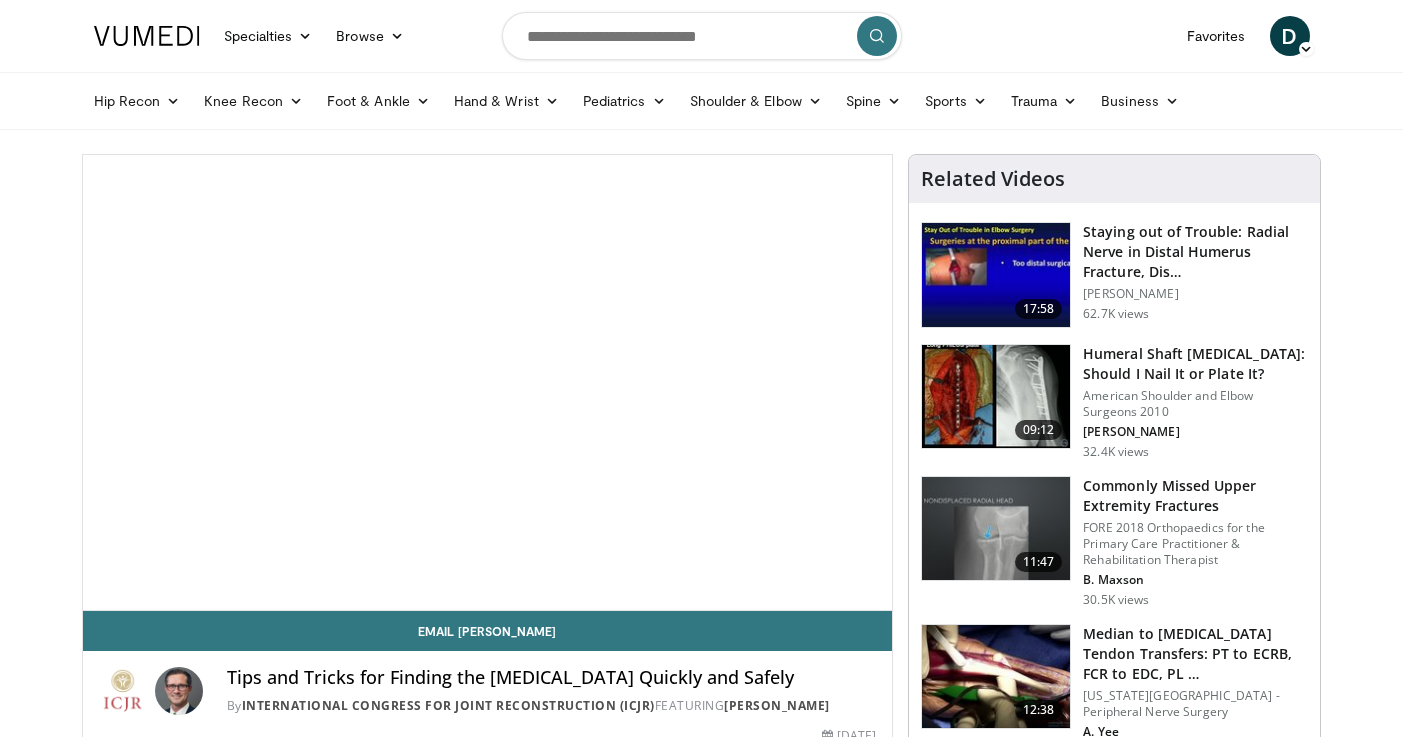 scroll, scrollTop: 0, scrollLeft: 0, axis: both 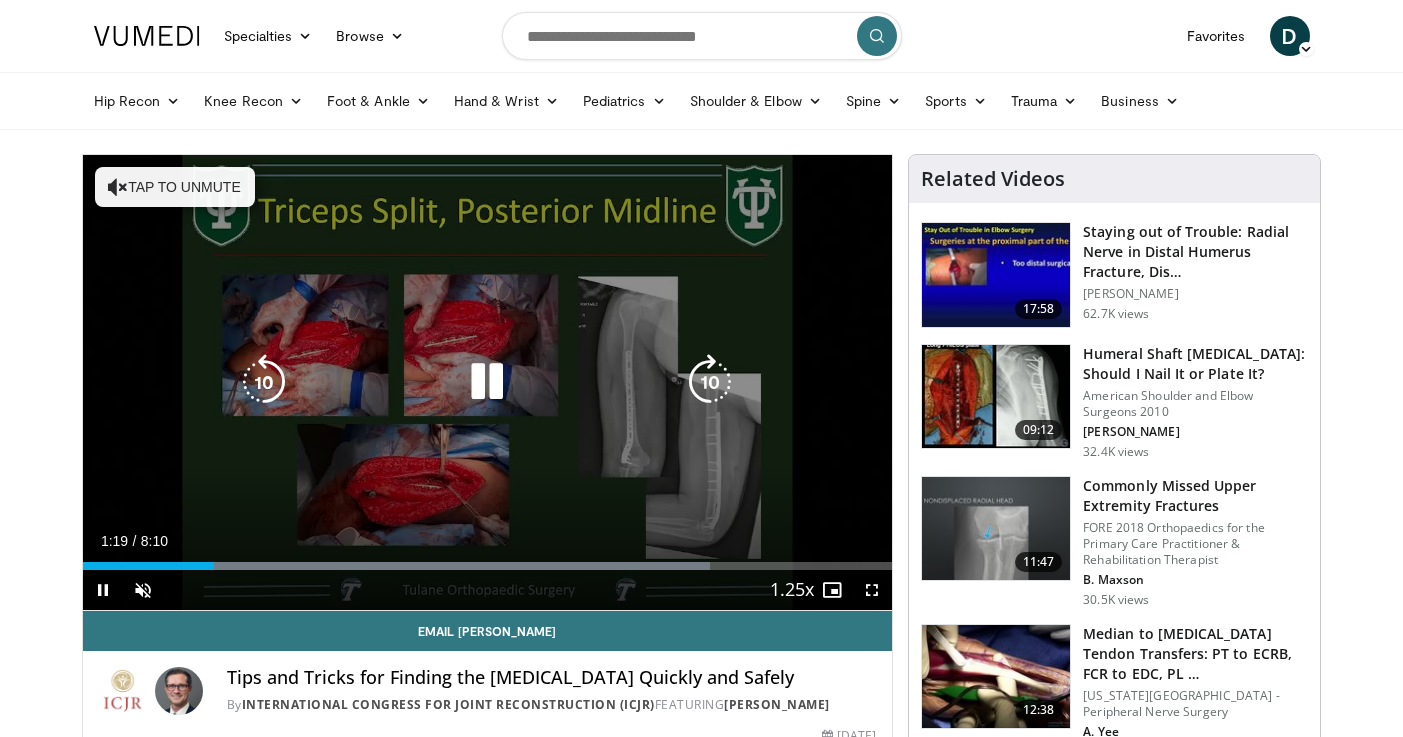 click on "Tap to unmute" at bounding box center [175, 187] 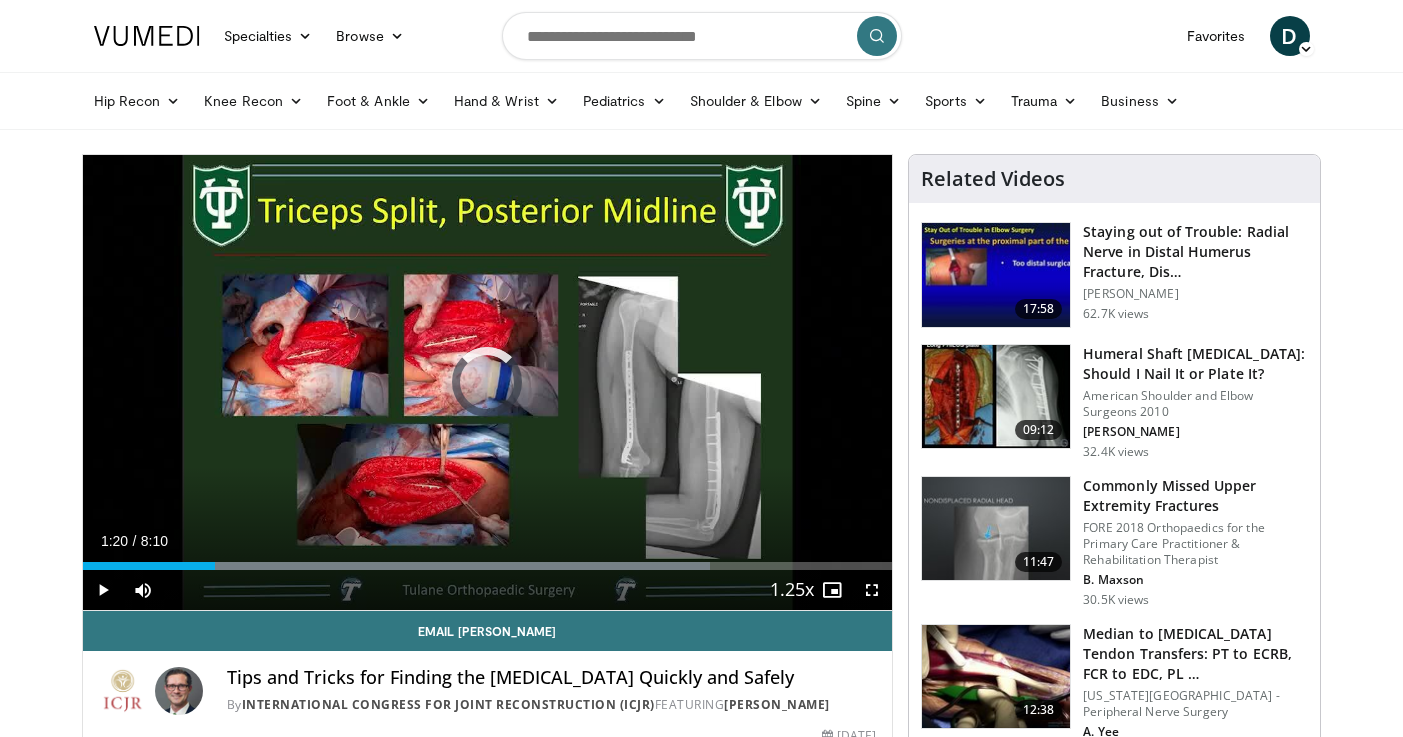 drag, startPoint x: 215, startPoint y: 560, endPoint x: -4, endPoint y: 560, distance: 219 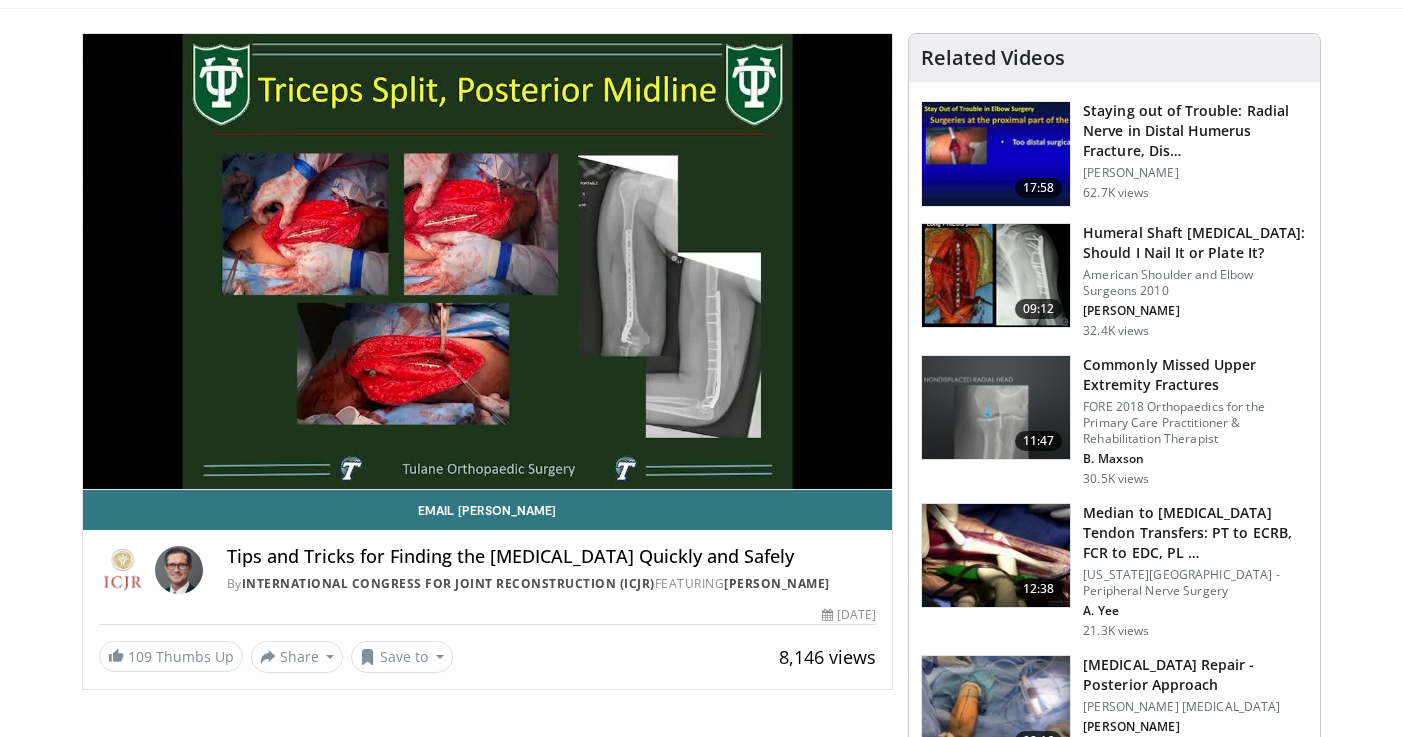 scroll, scrollTop: 126, scrollLeft: 0, axis: vertical 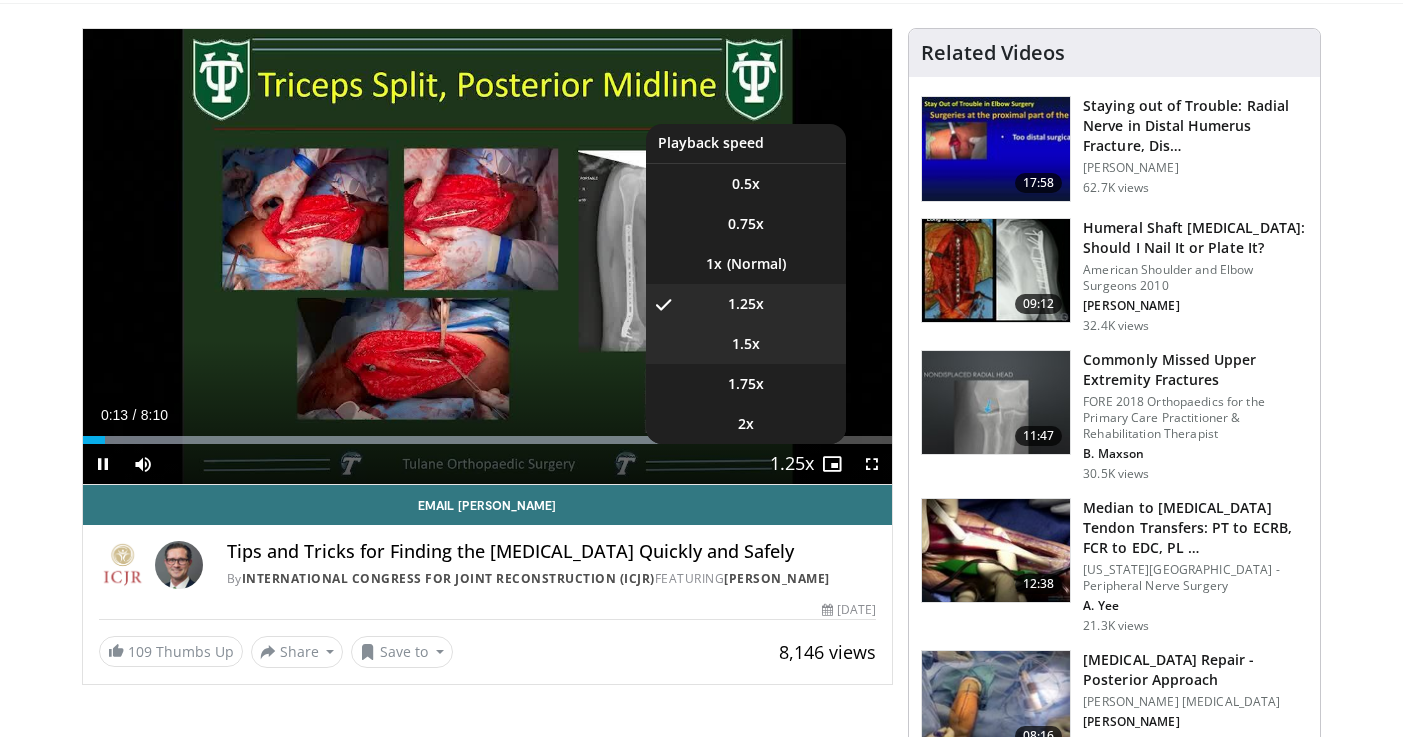 click on "1.5x" at bounding box center [746, 344] 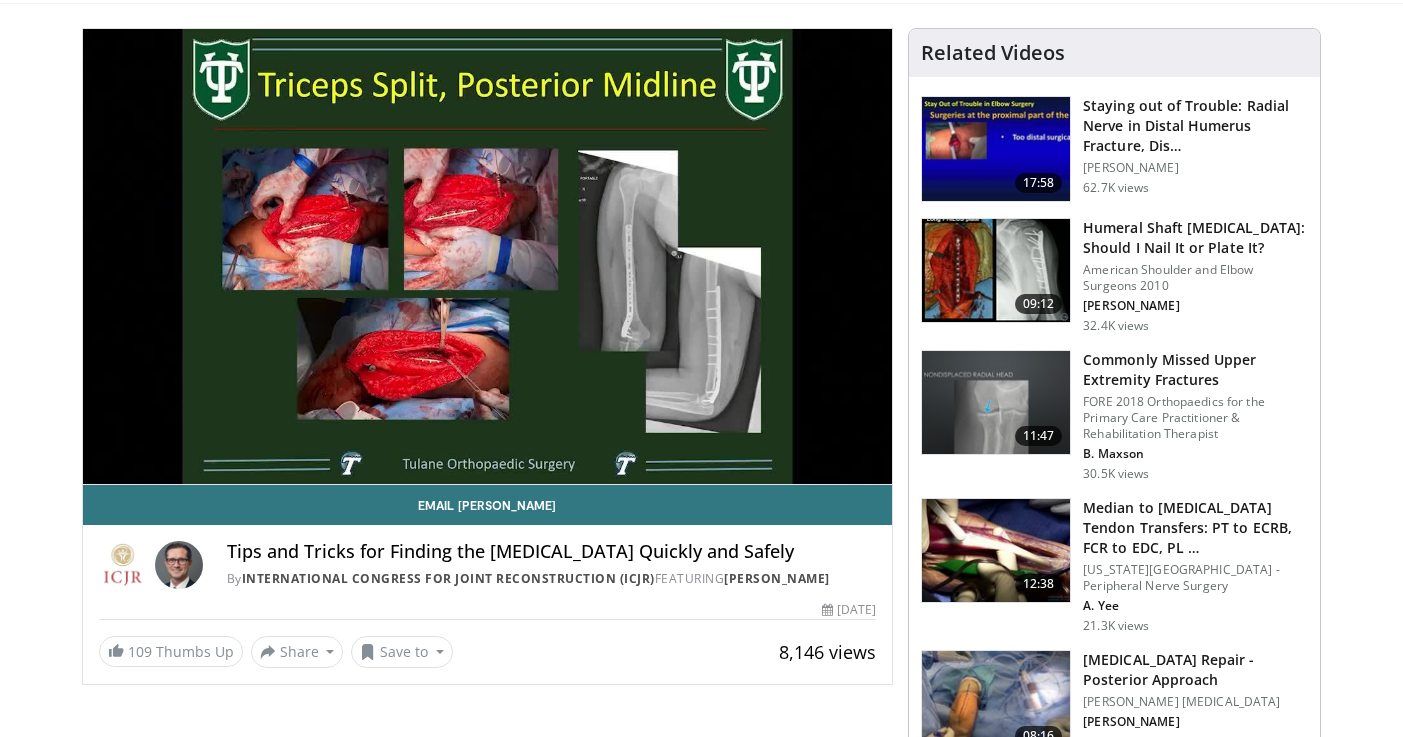 click on "10 seconds
Tap to unmute" at bounding box center (488, 256) 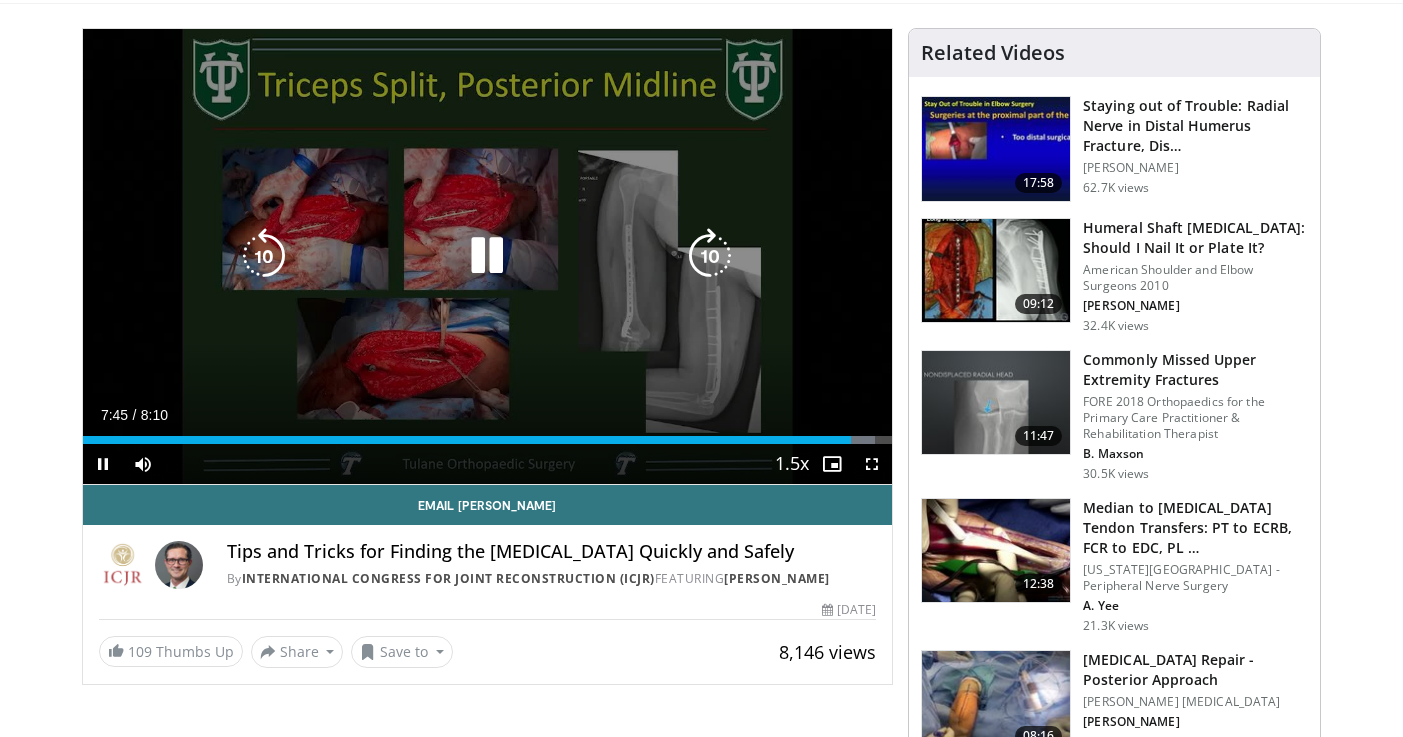 click on "10 seconds
Tap to unmute" at bounding box center [488, 256] 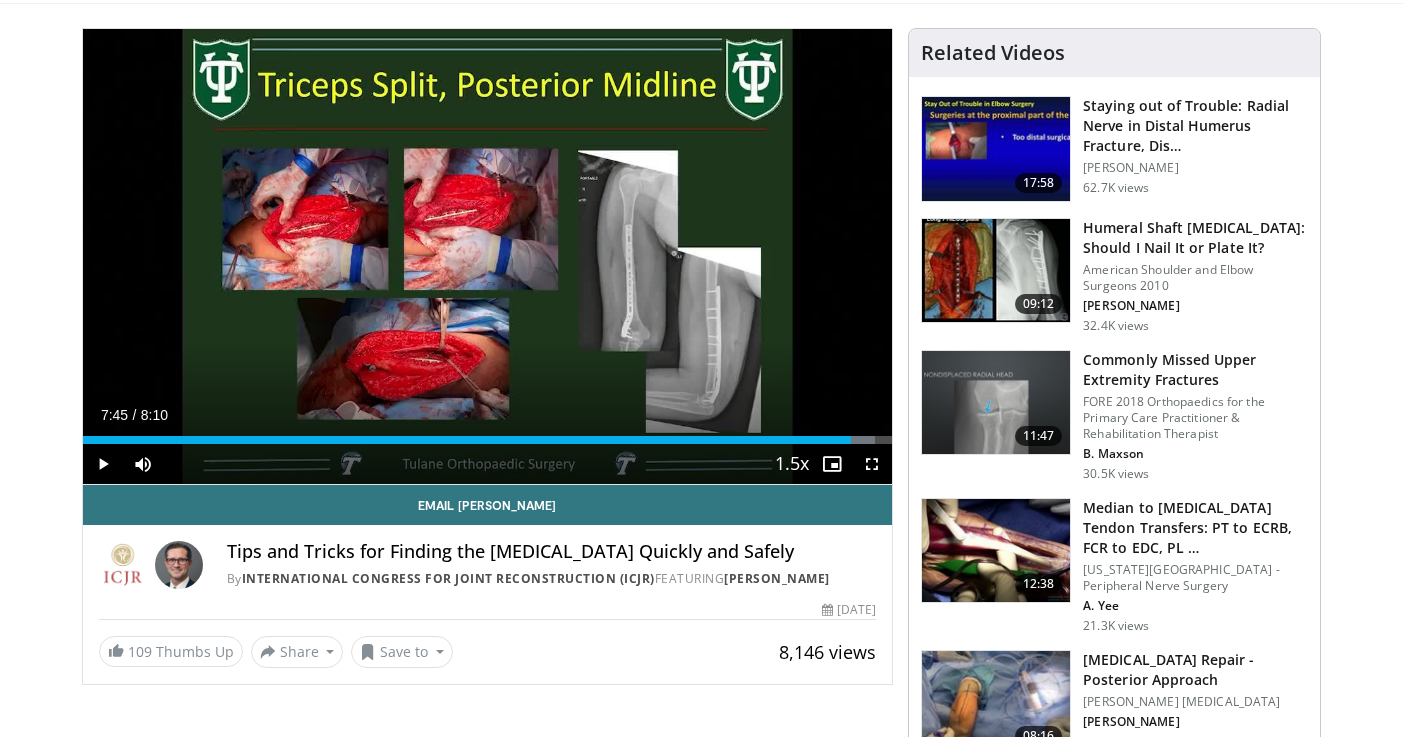 click at bounding box center (103, 464) 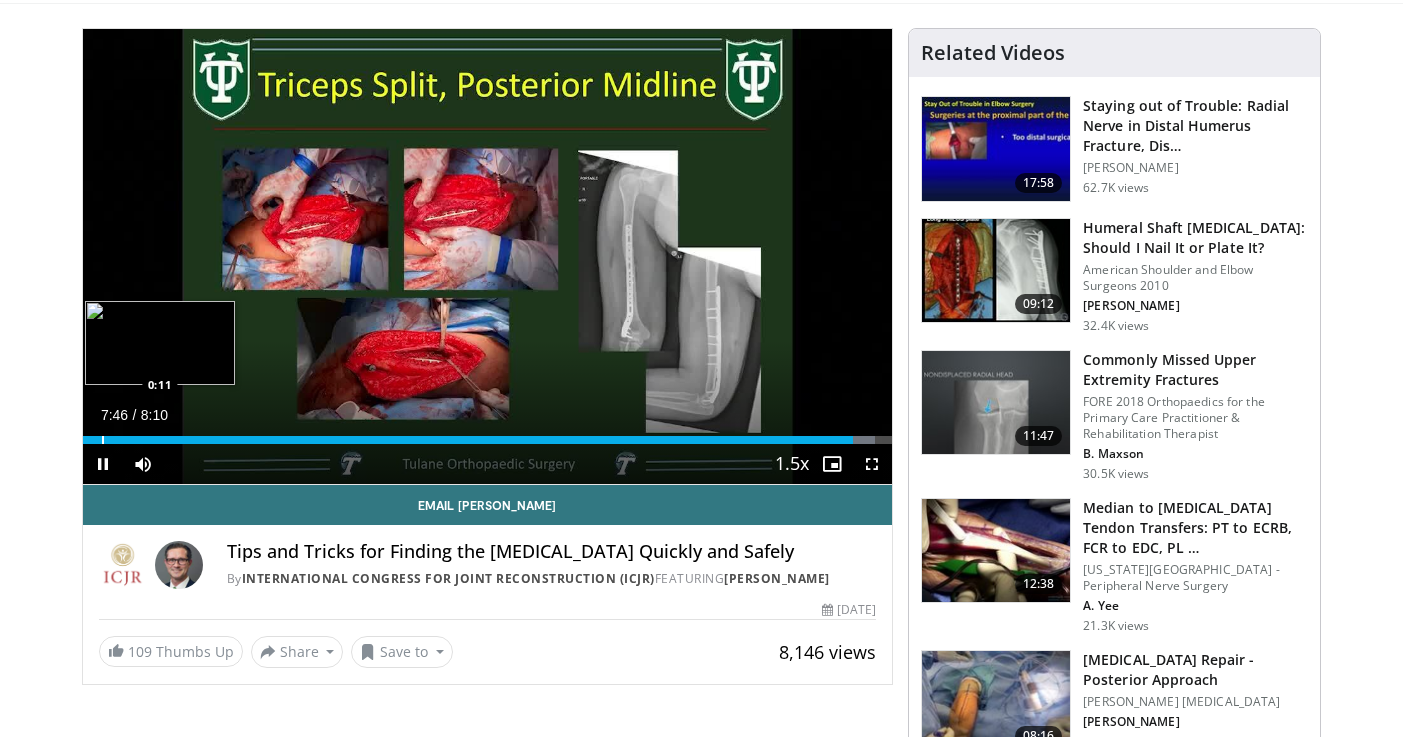 click on "7:47" at bounding box center (468, 440) 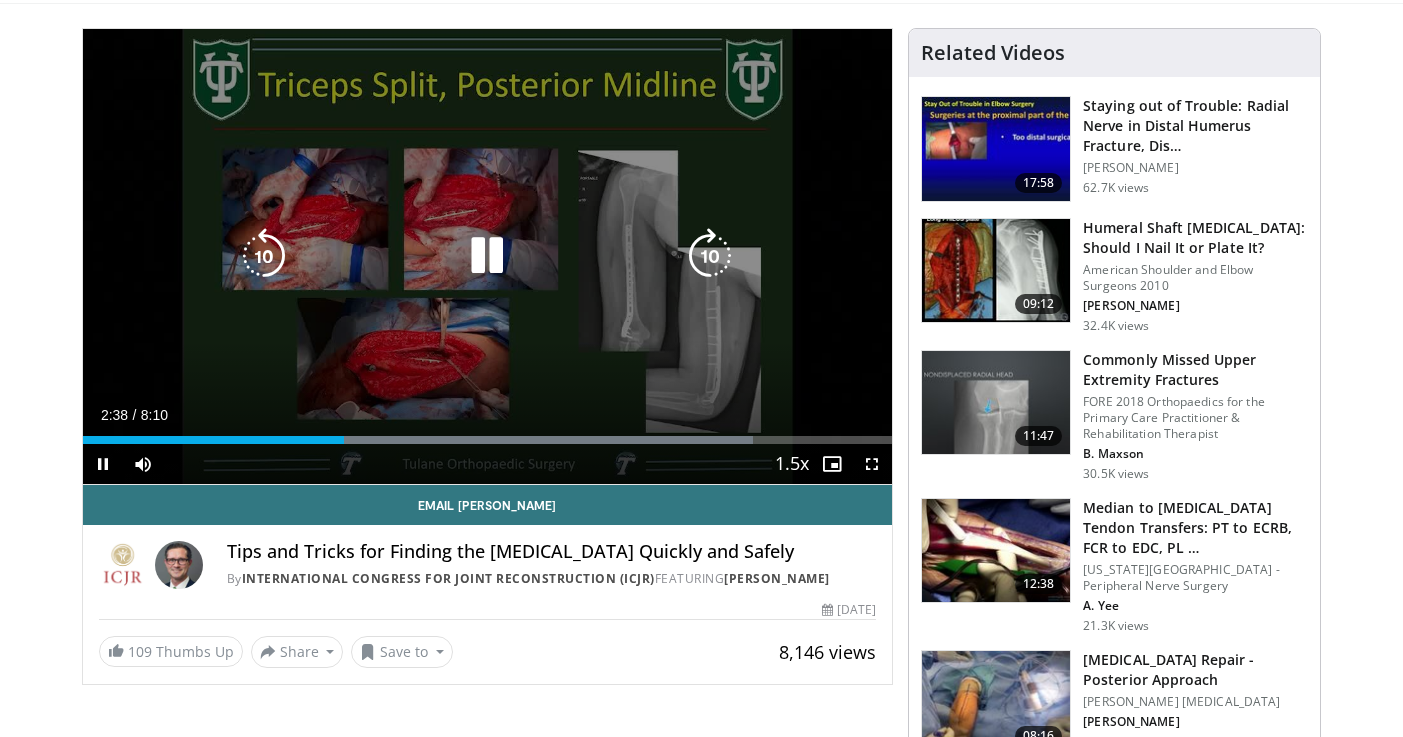 click on "10 seconds
Tap to unmute" at bounding box center (488, 256) 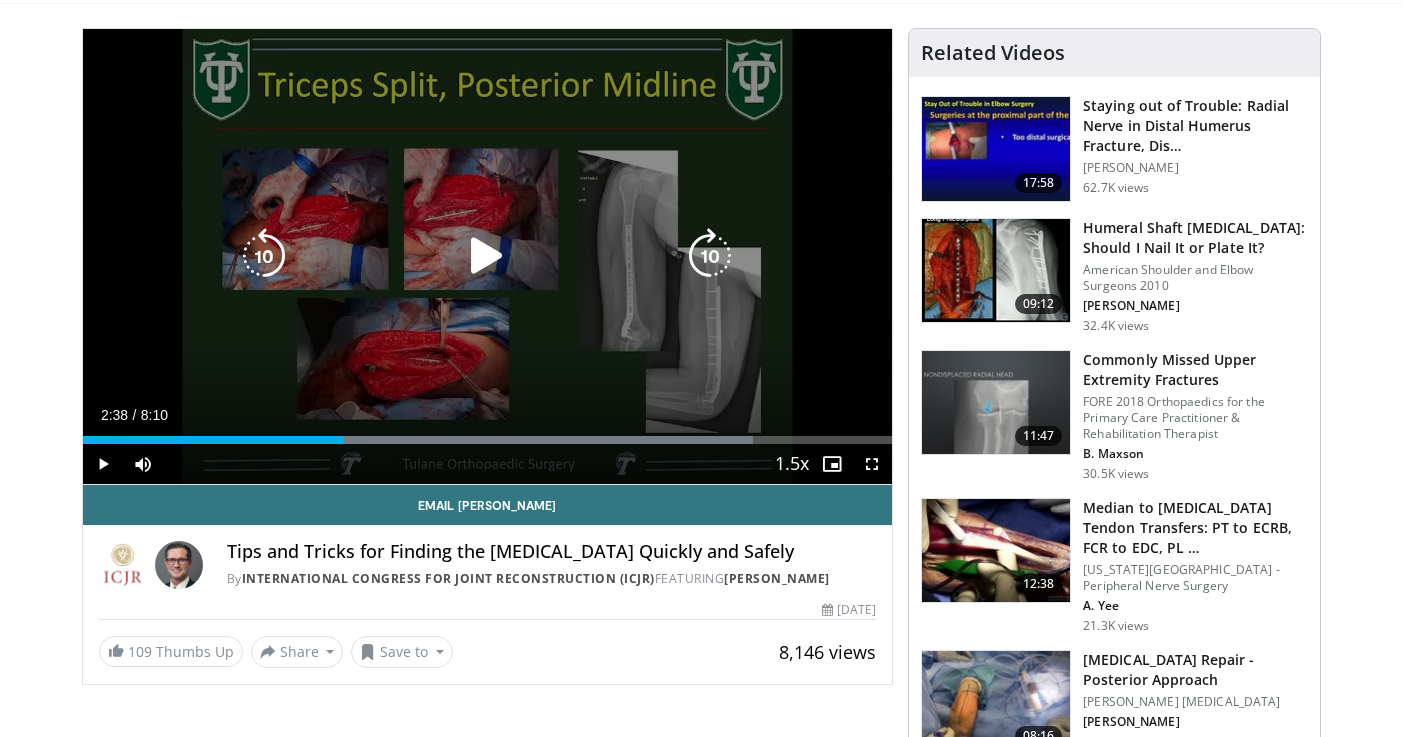 click on "10 seconds
Tap to unmute" at bounding box center (488, 256) 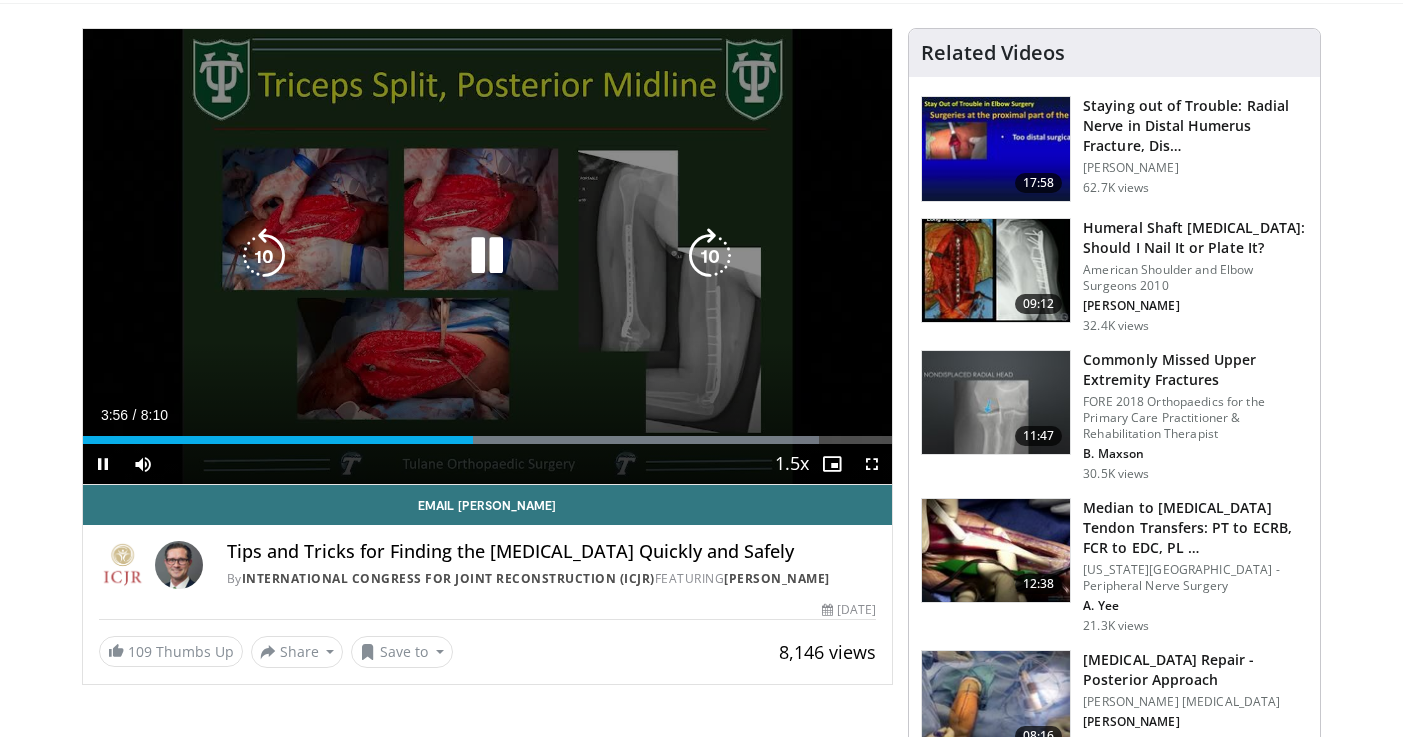 click on "10 seconds
Tap to unmute" at bounding box center [488, 256] 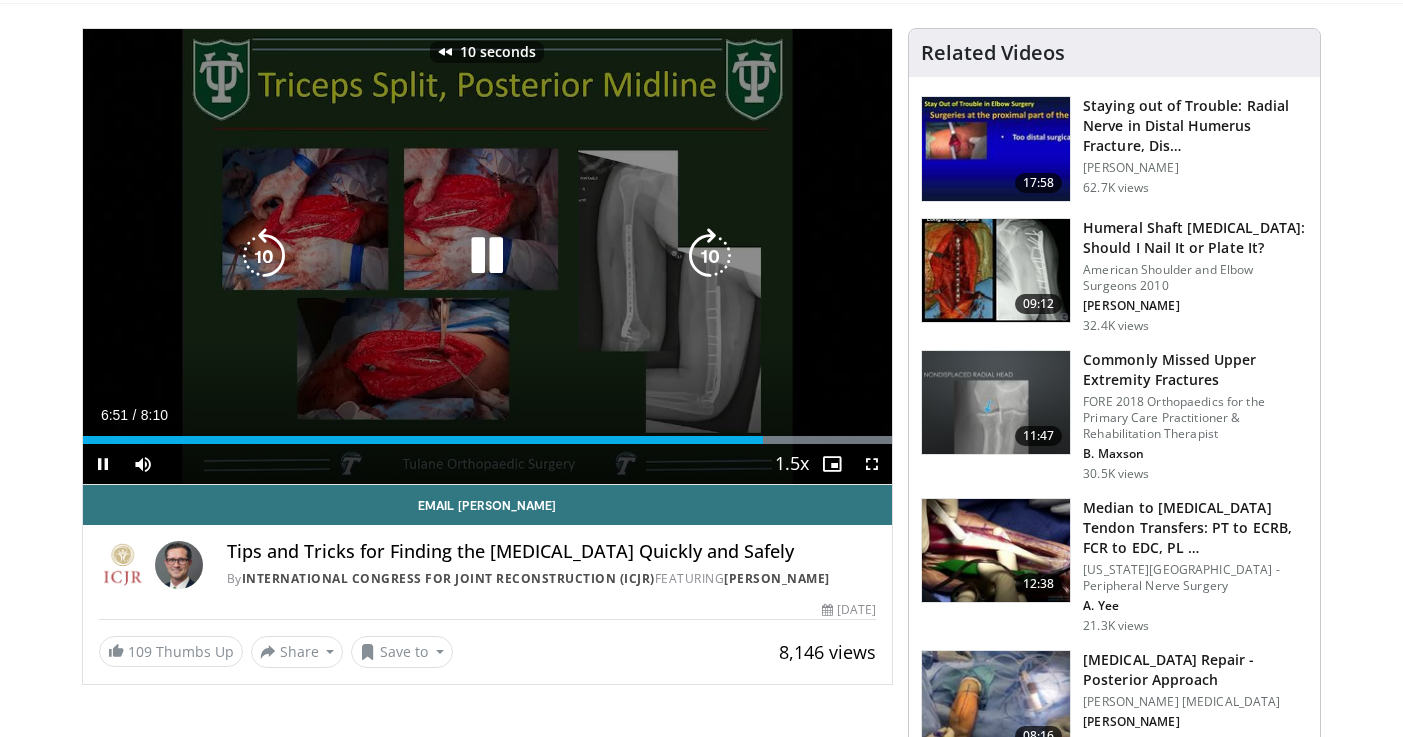 click on "10 seconds
Tap to unmute" at bounding box center (488, 256) 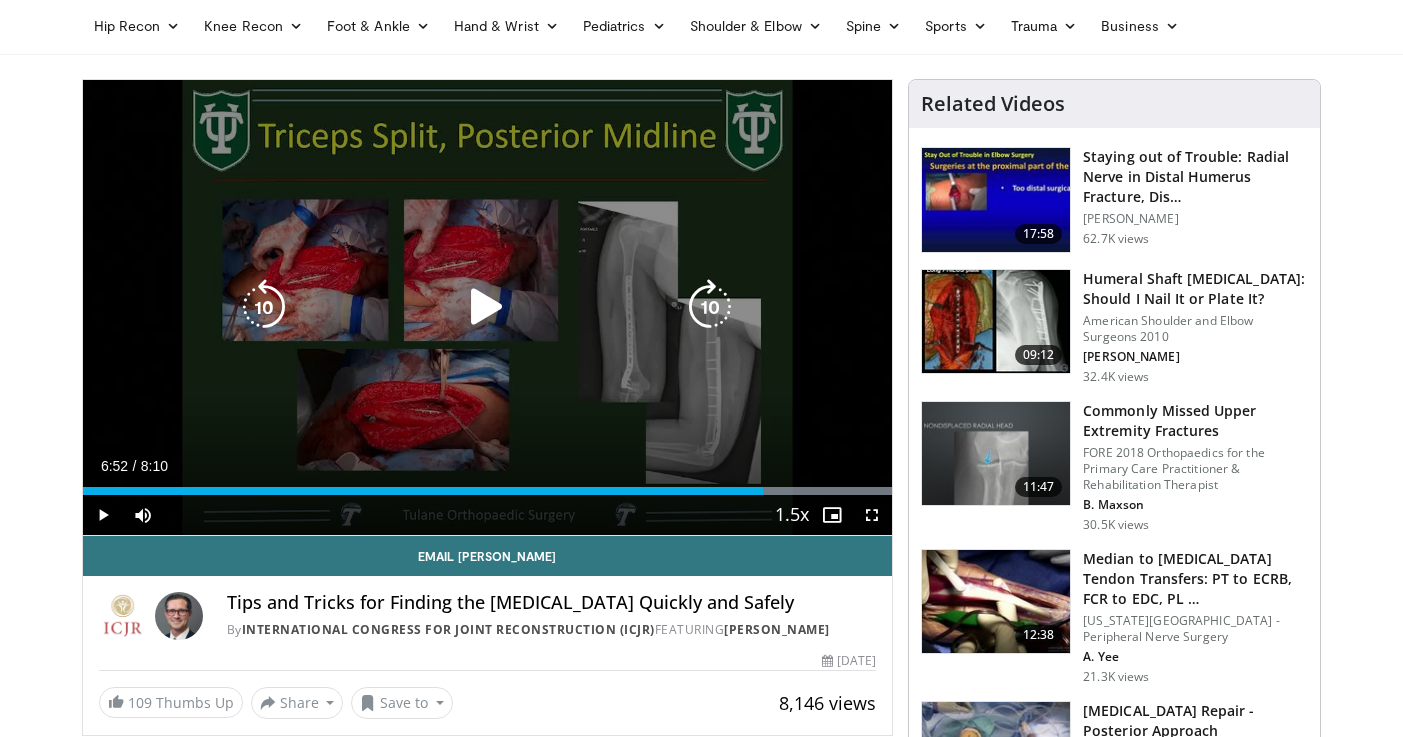 scroll, scrollTop: 68, scrollLeft: 0, axis: vertical 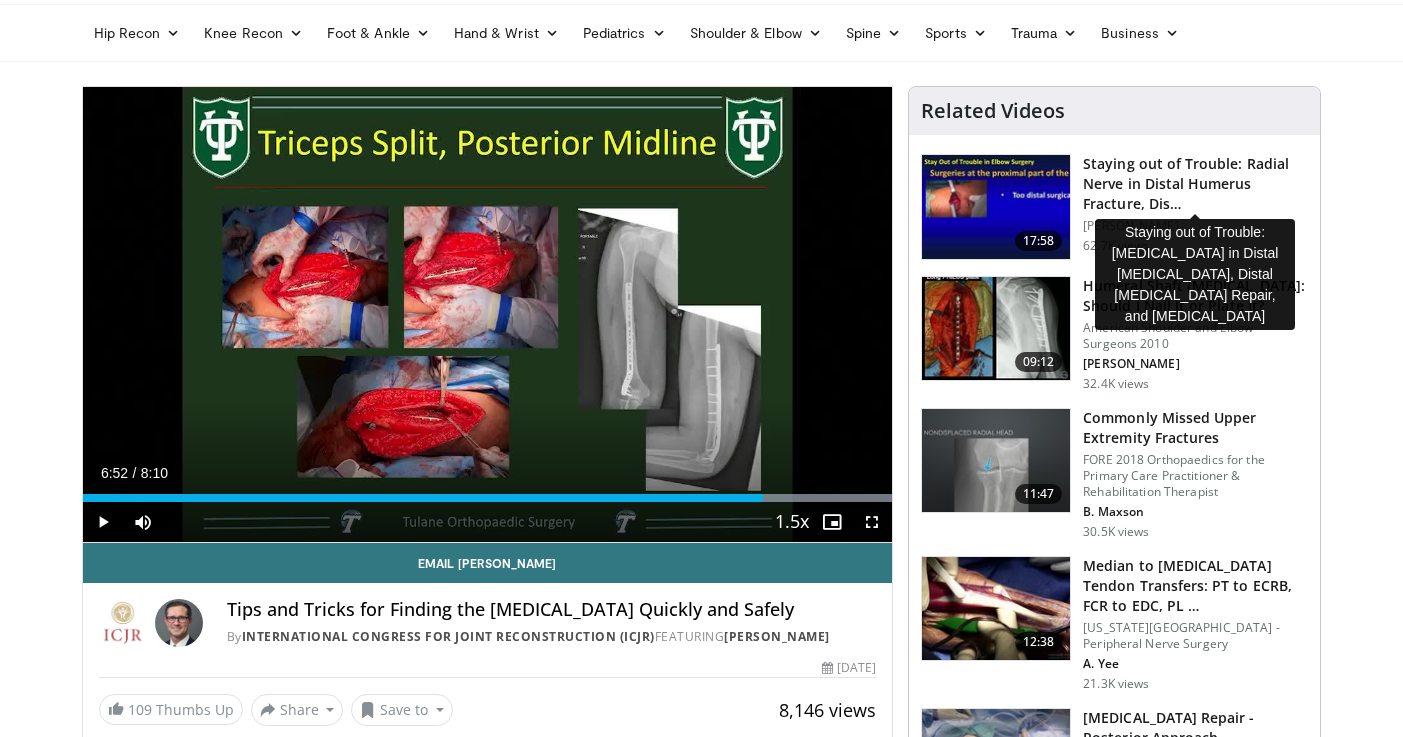 click on "Staying out of Trouble: Radial Nerve in Distal Humerus Fracture, Dis…" at bounding box center [1195, 184] 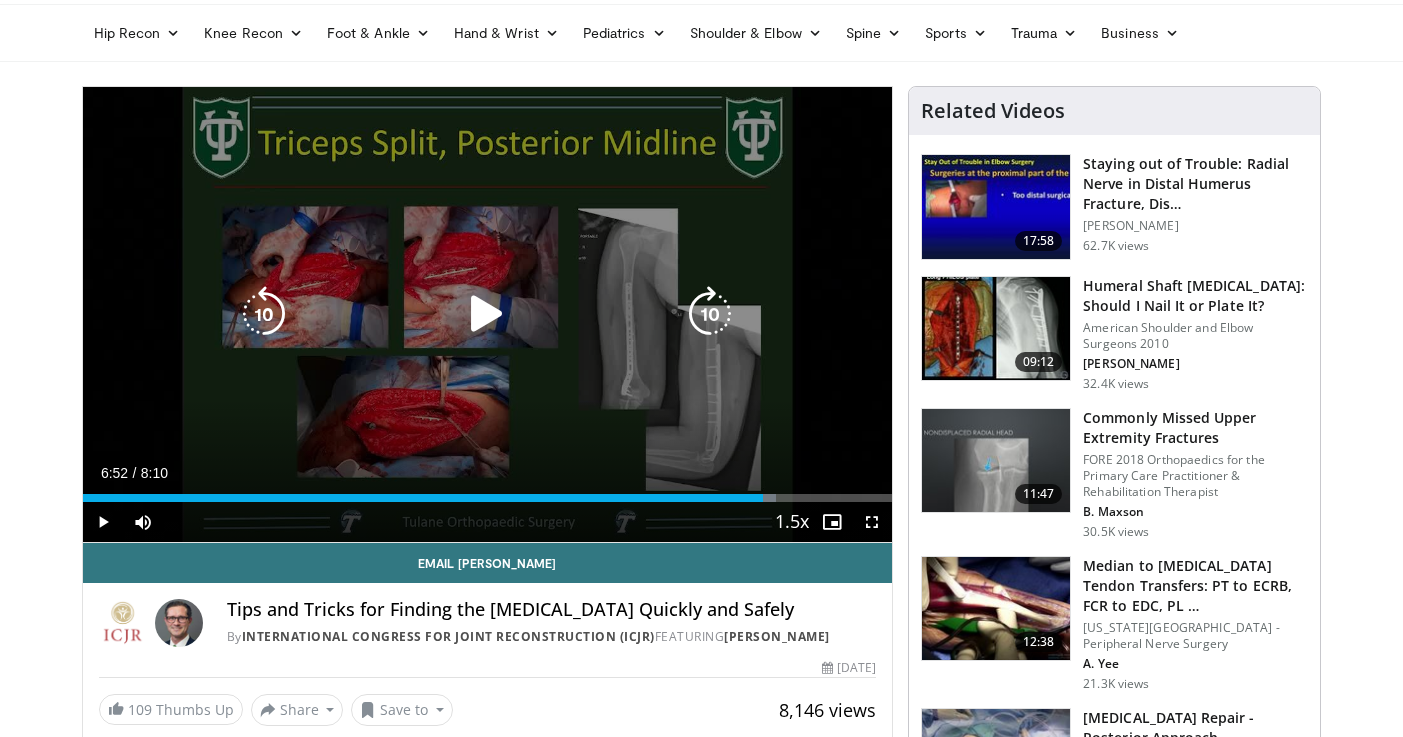click on "10 seconds
Tap to unmute" at bounding box center [488, 314] 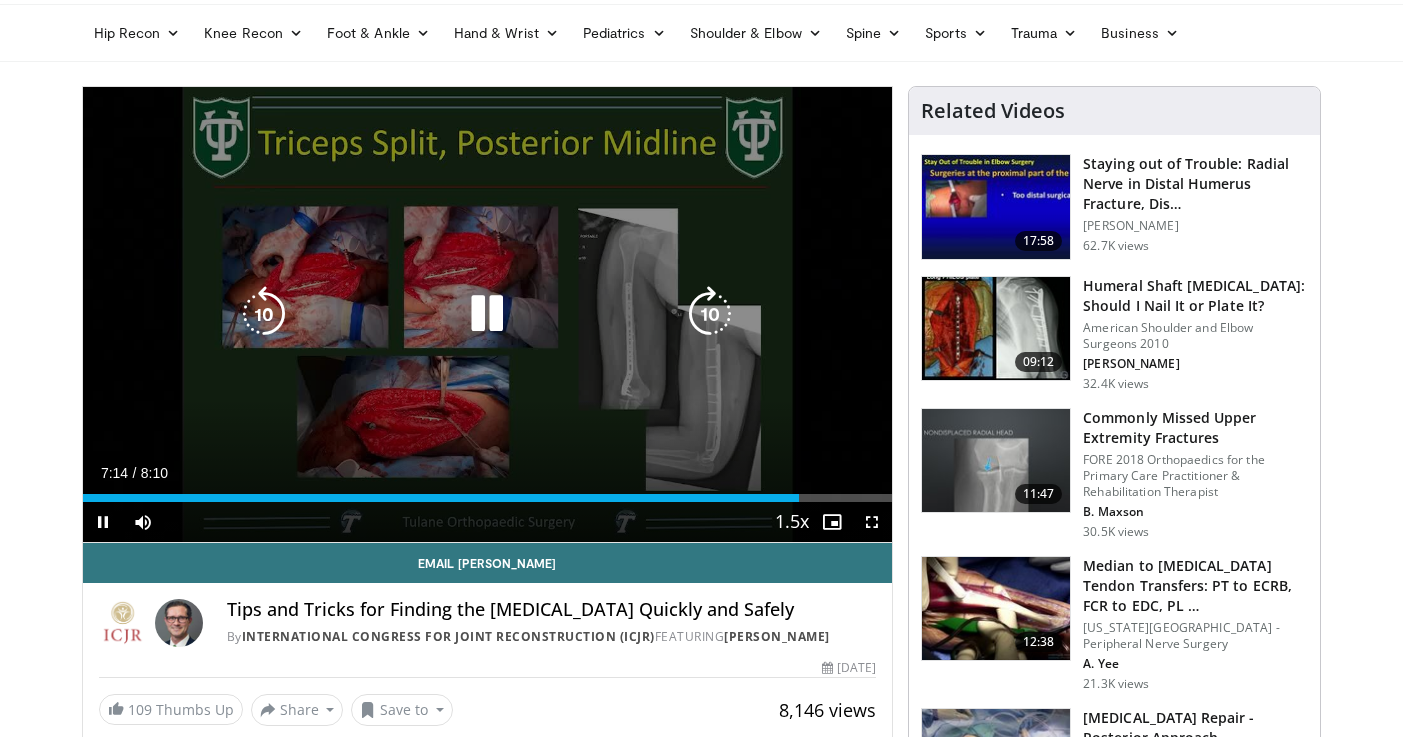click on "10 seconds
Tap to unmute" at bounding box center (488, 314) 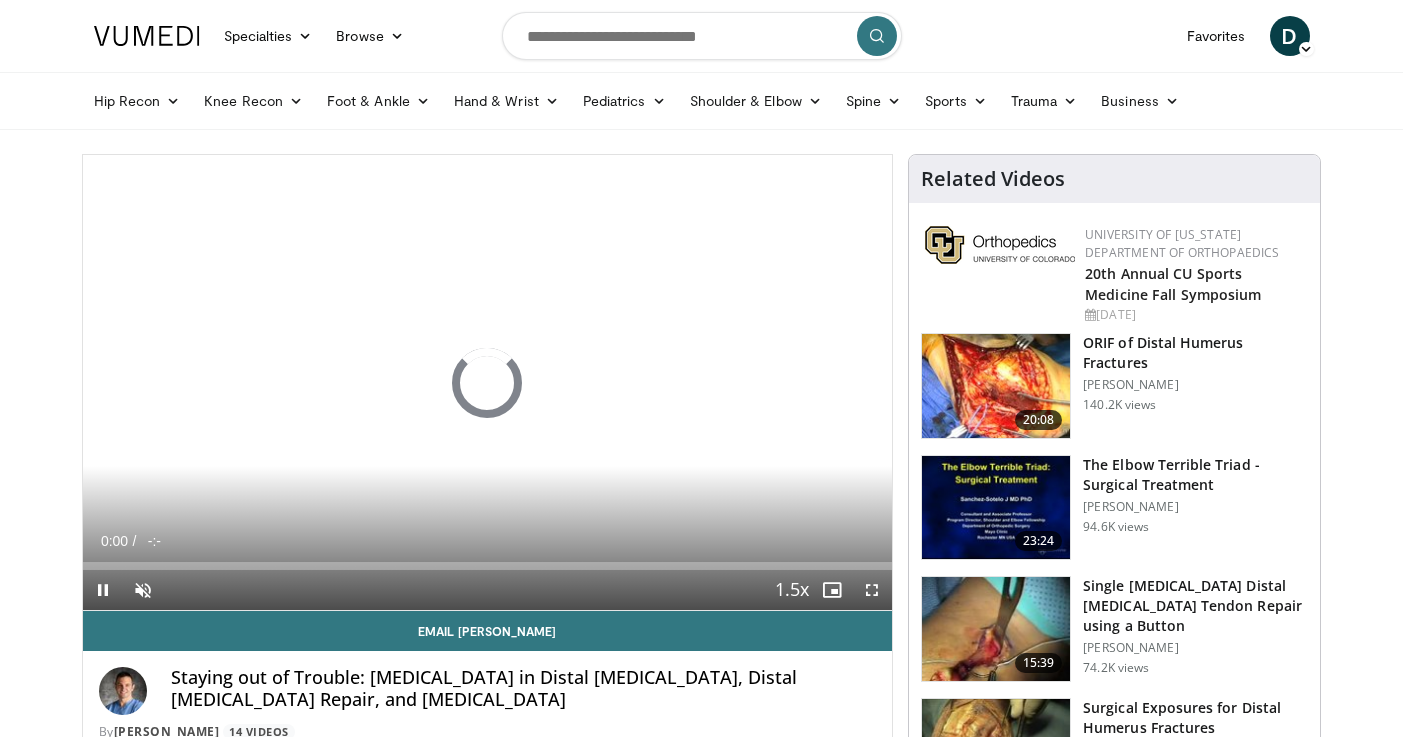 scroll, scrollTop: 0, scrollLeft: 0, axis: both 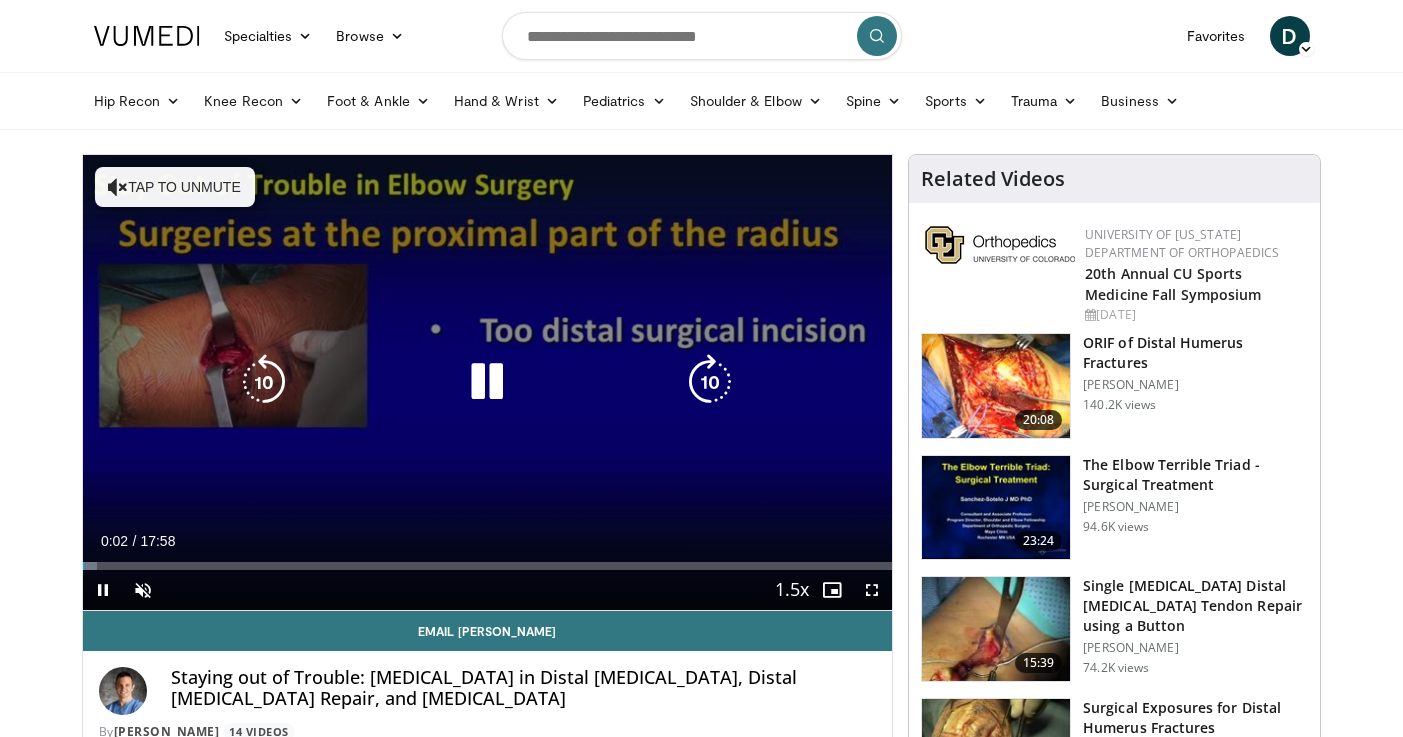click on "Tap to unmute" at bounding box center [175, 187] 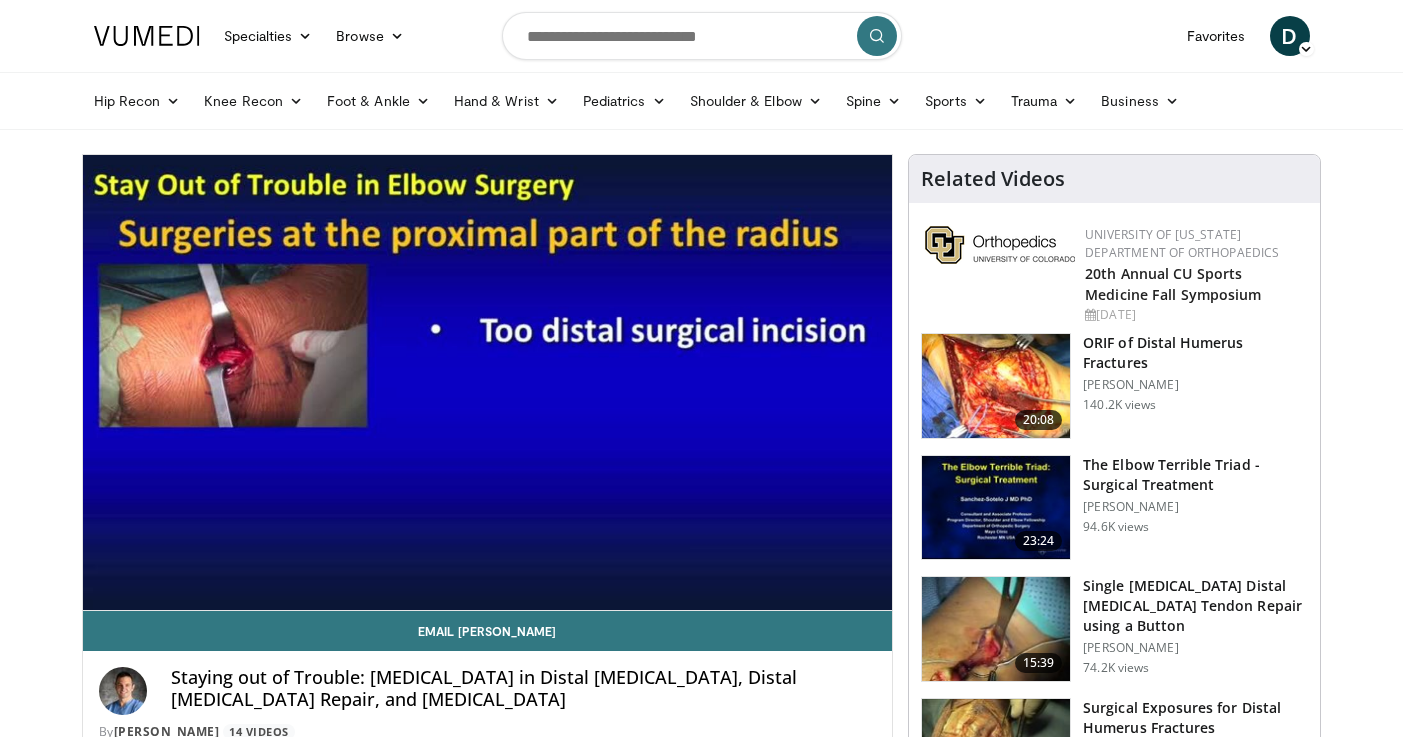 scroll, scrollTop: 0, scrollLeft: 0, axis: both 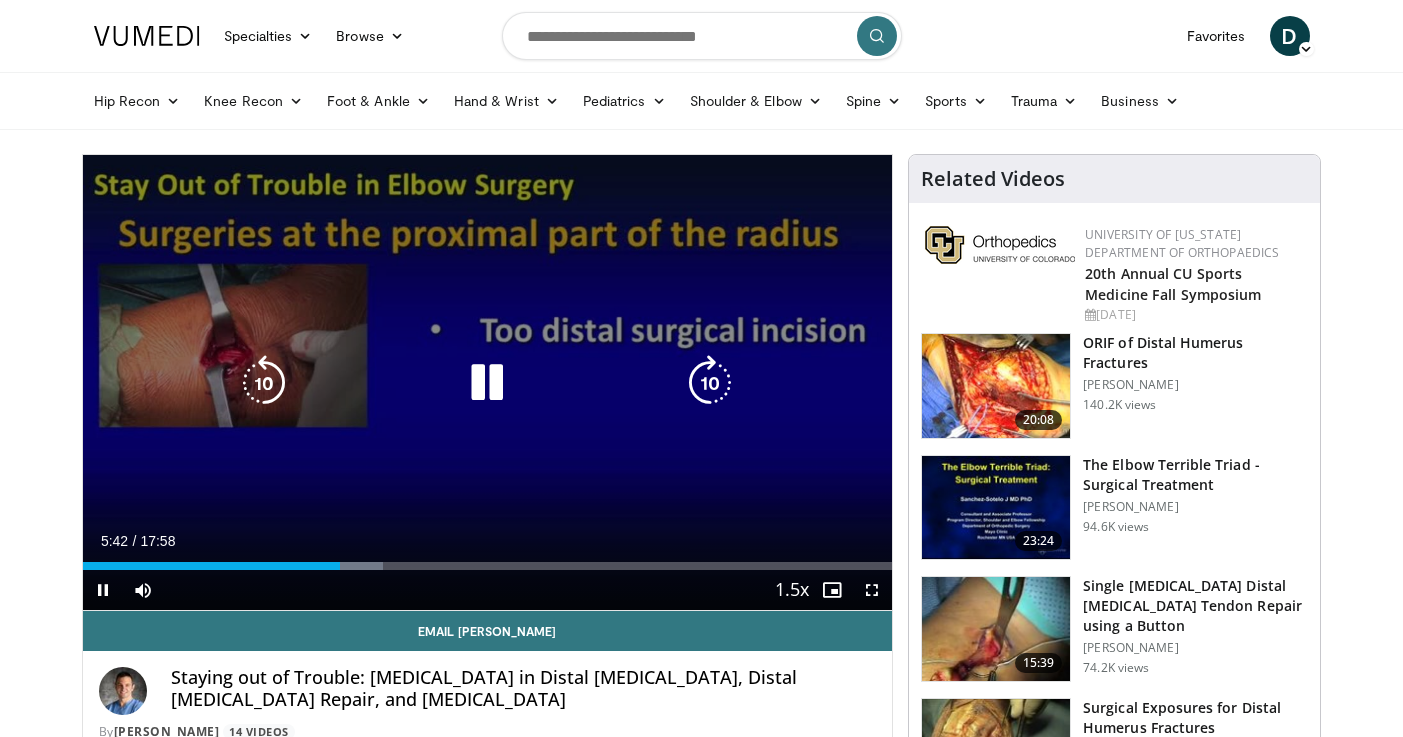 click on "10 seconds
Tap to unmute" at bounding box center [488, 382] 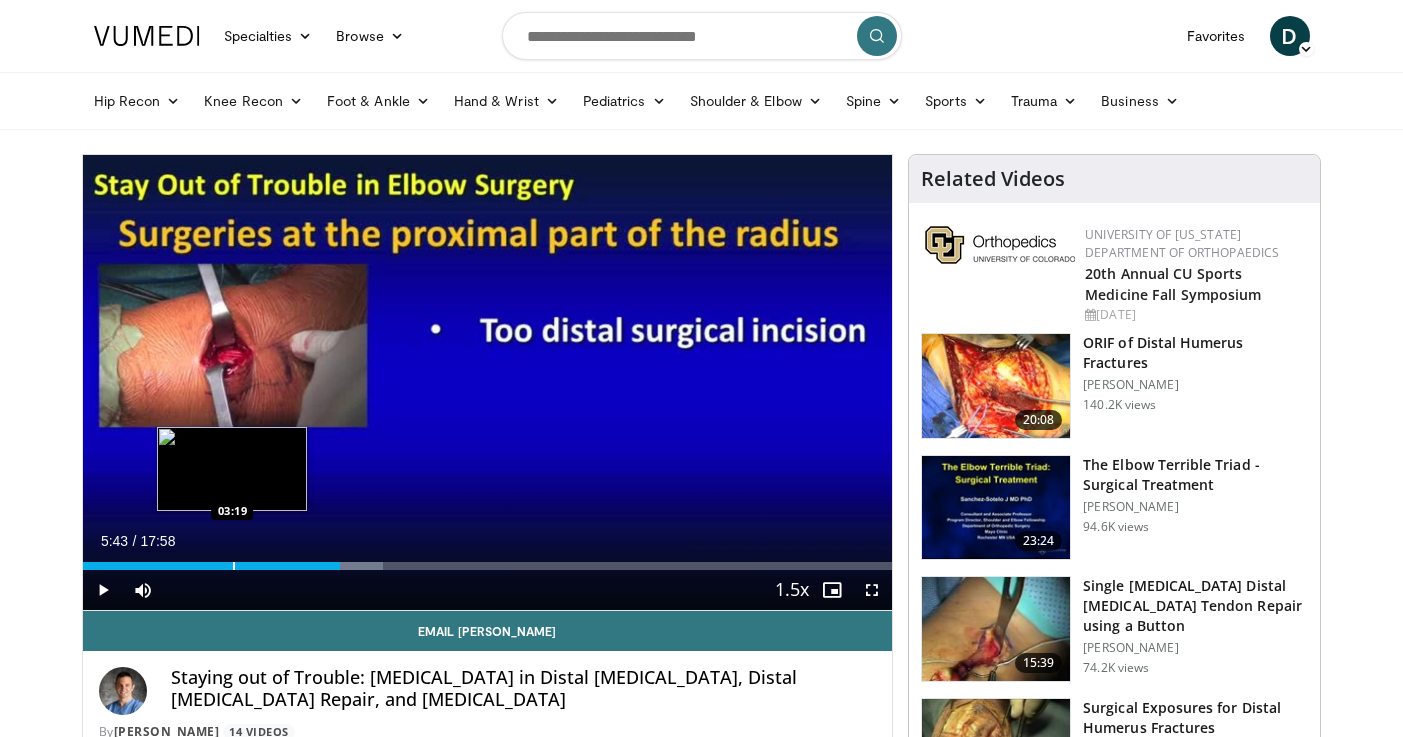 click at bounding box center (234, 566) 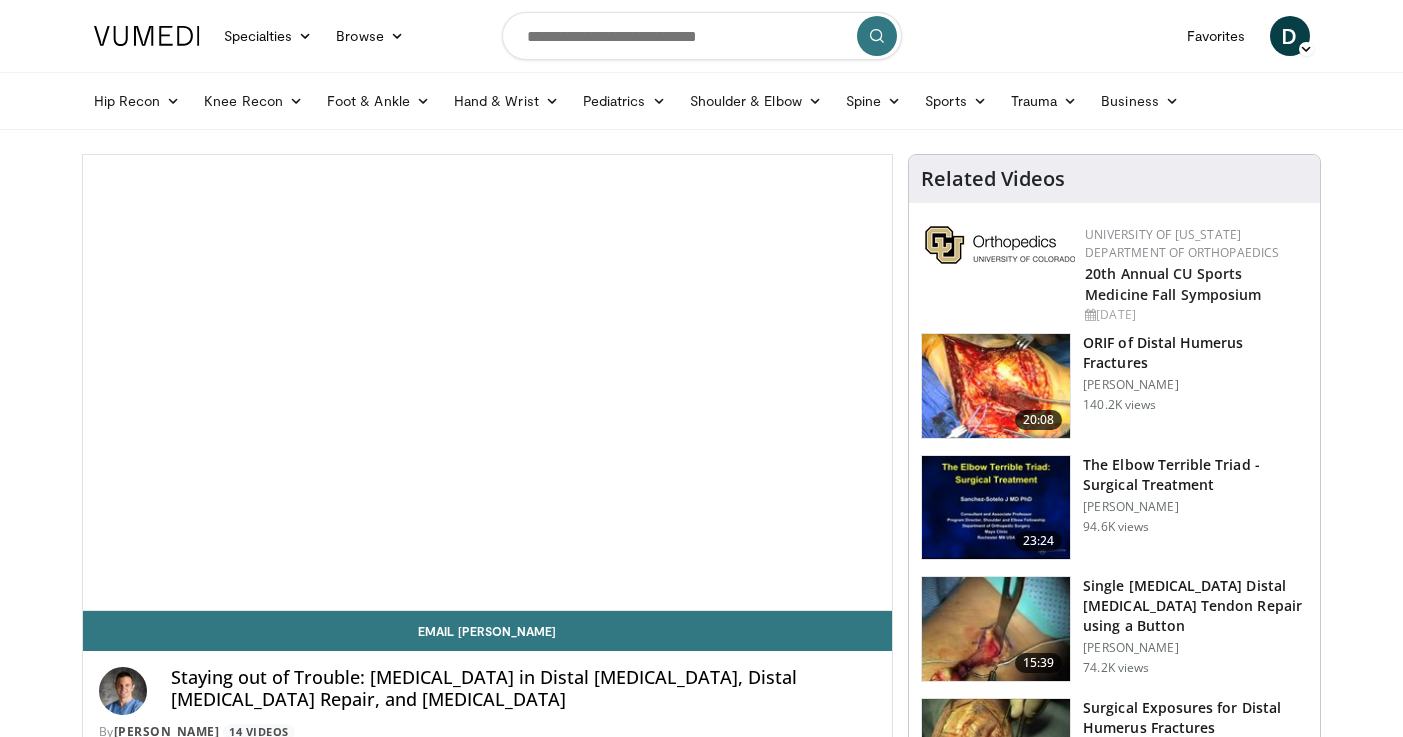 scroll, scrollTop: 0, scrollLeft: 0, axis: both 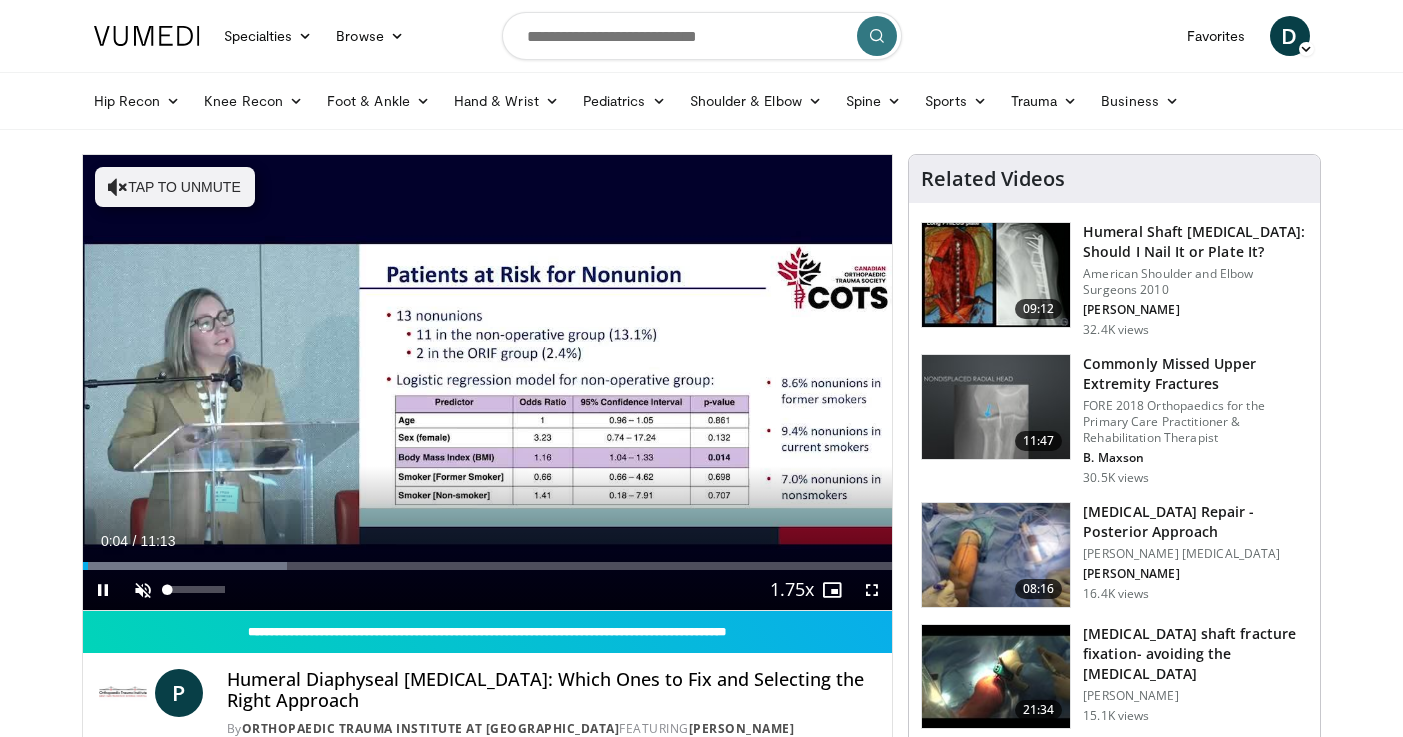 click at bounding box center [143, 590] 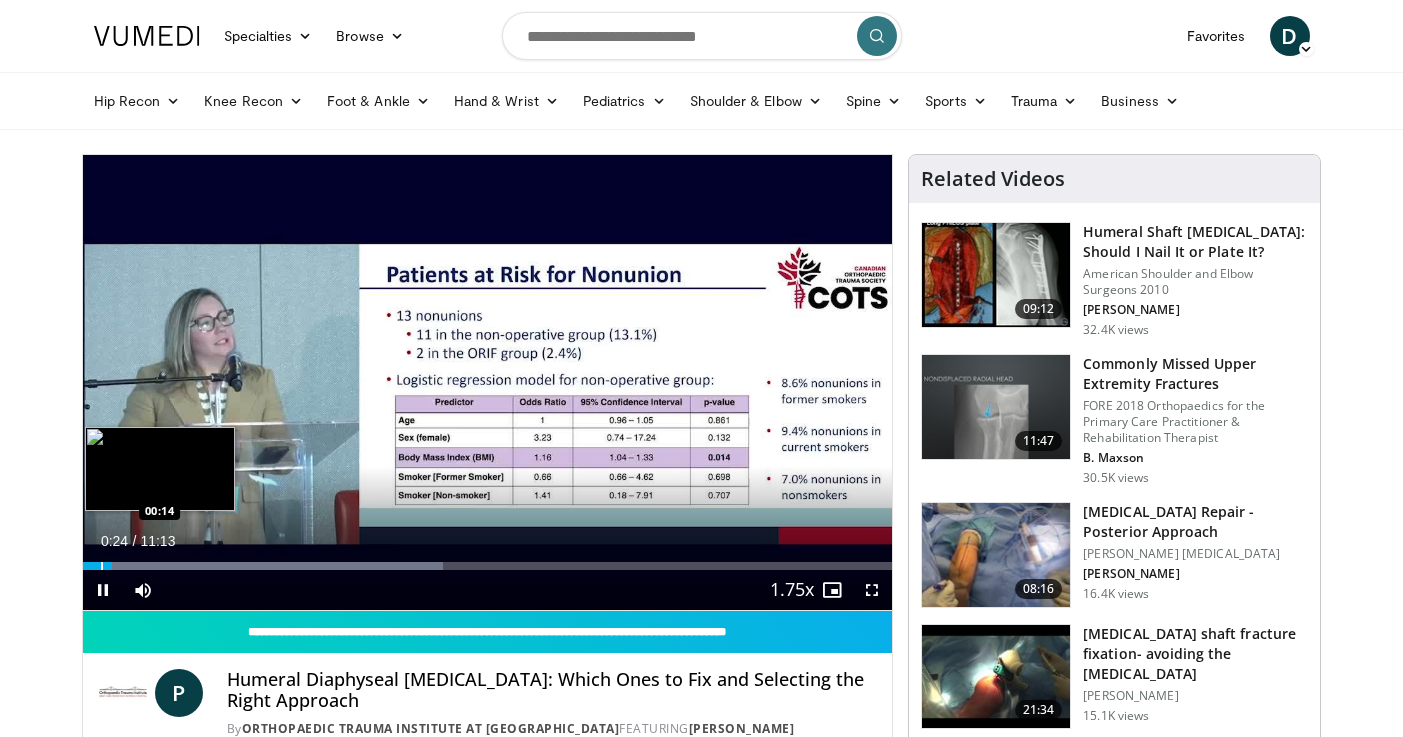 click at bounding box center (102, 566) 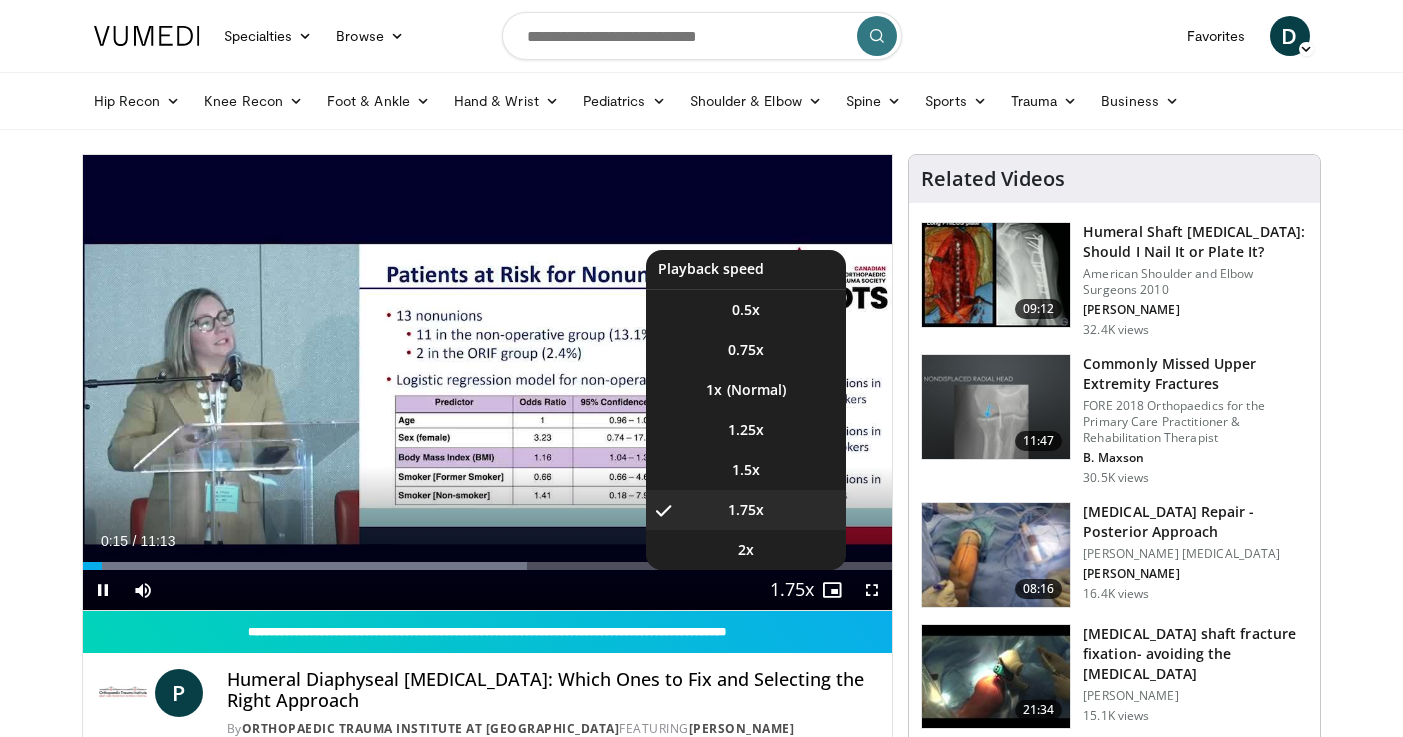 click on "Playback Rate" at bounding box center [792, 590] 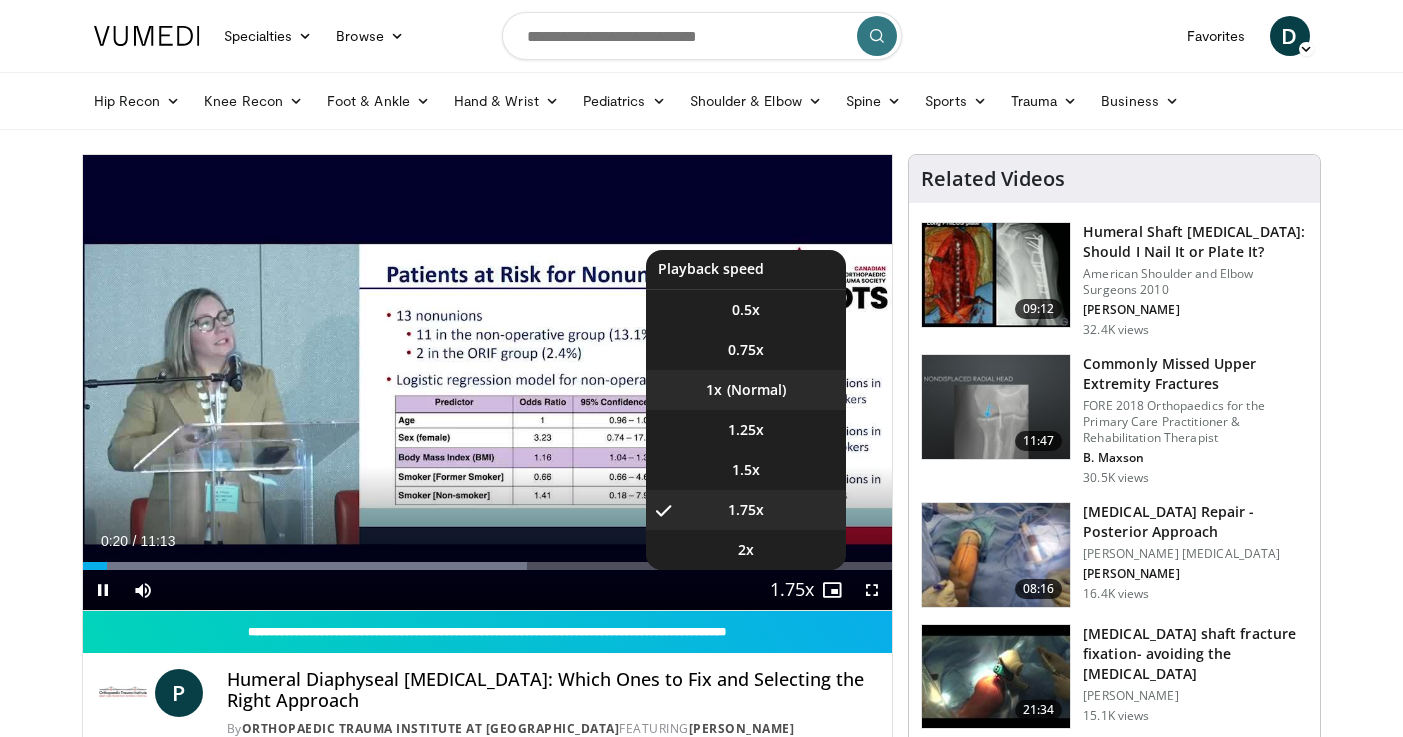 click on "1x" at bounding box center (746, 390) 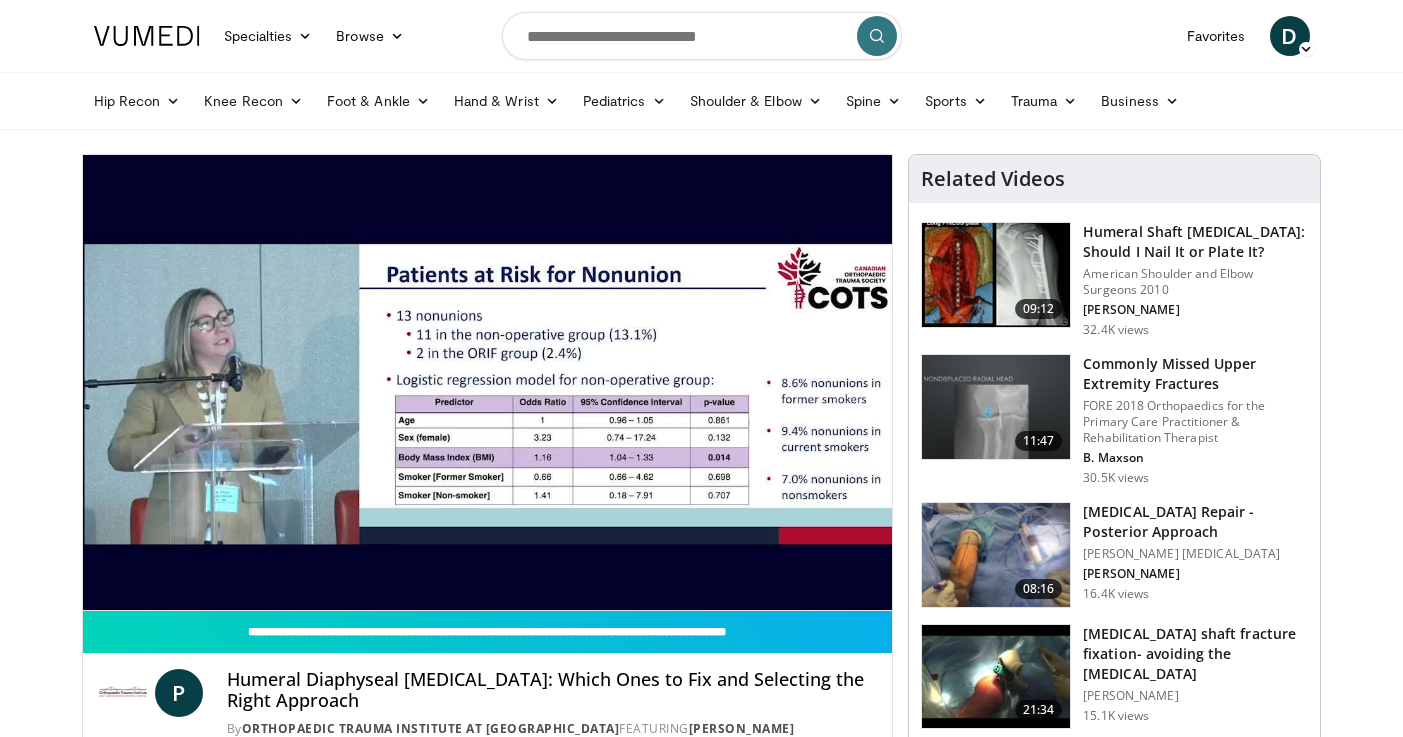 click on "10 seconds
Tap to unmute" at bounding box center [488, 382] 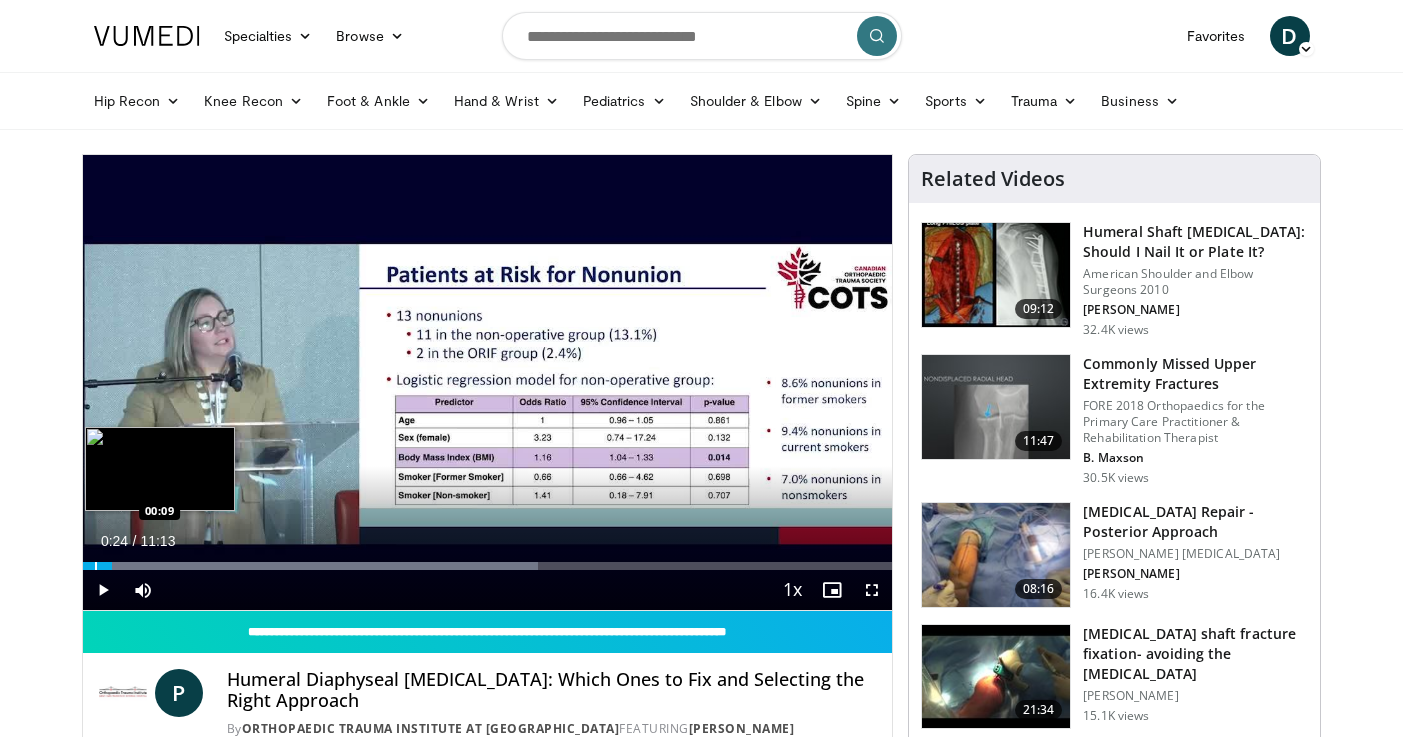 click at bounding box center (96, 566) 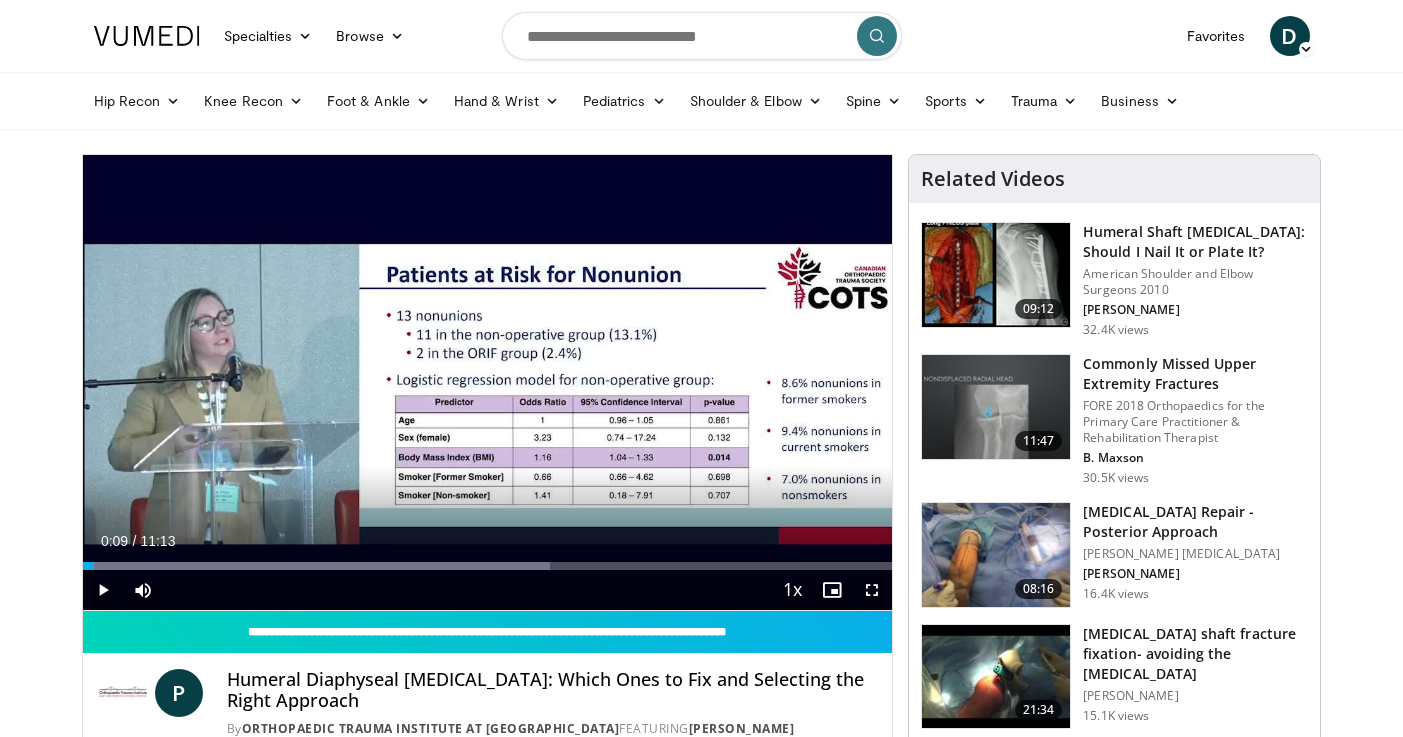 click at bounding box center (103, 590) 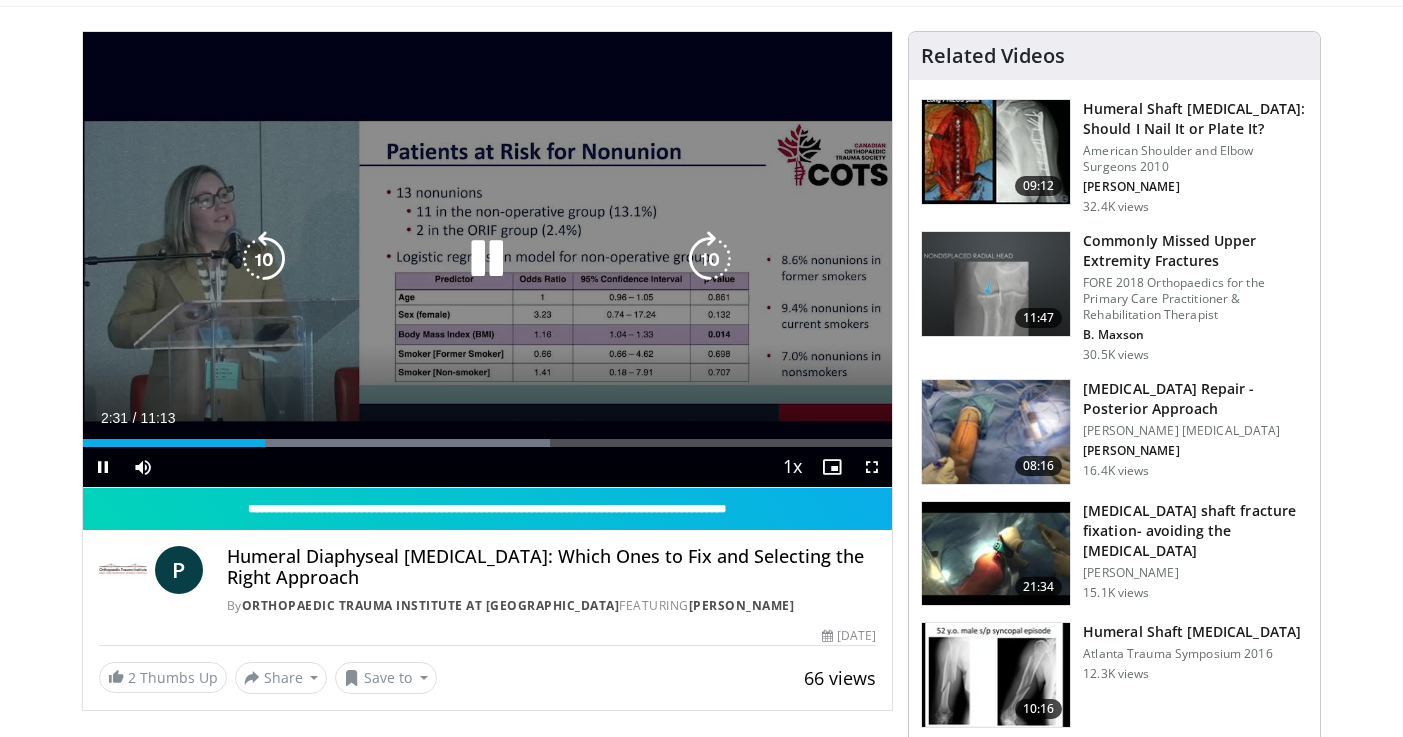 scroll, scrollTop: 126, scrollLeft: 0, axis: vertical 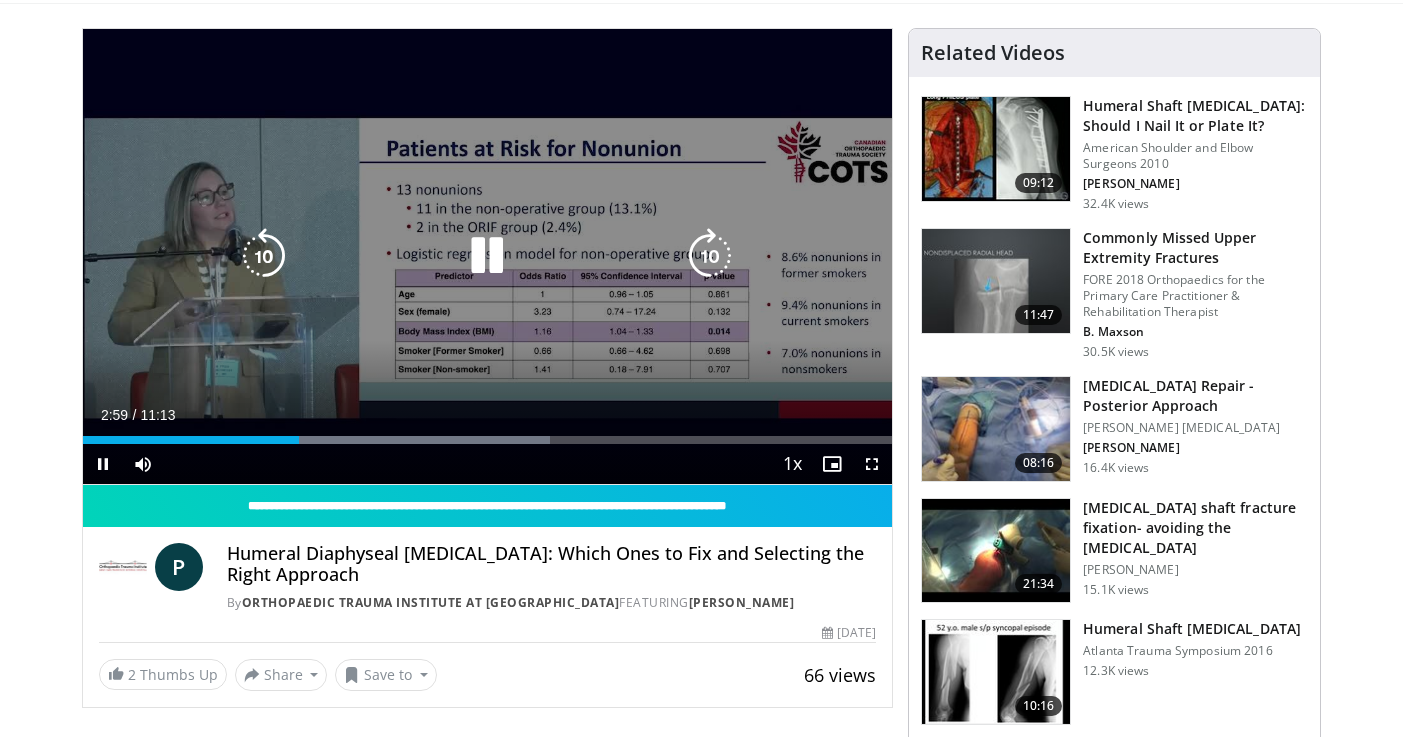 click at bounding box center (487, 256) 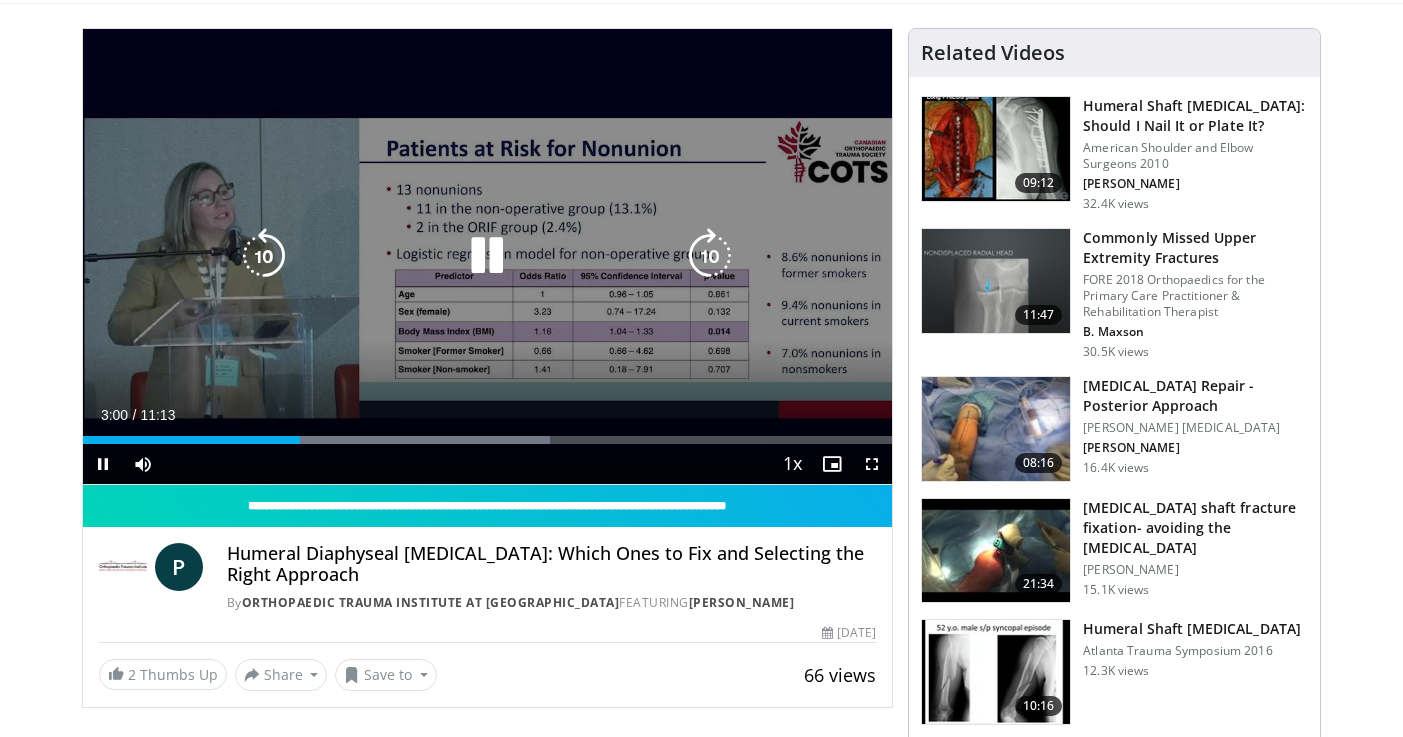 click at bounding box center (487, 256) 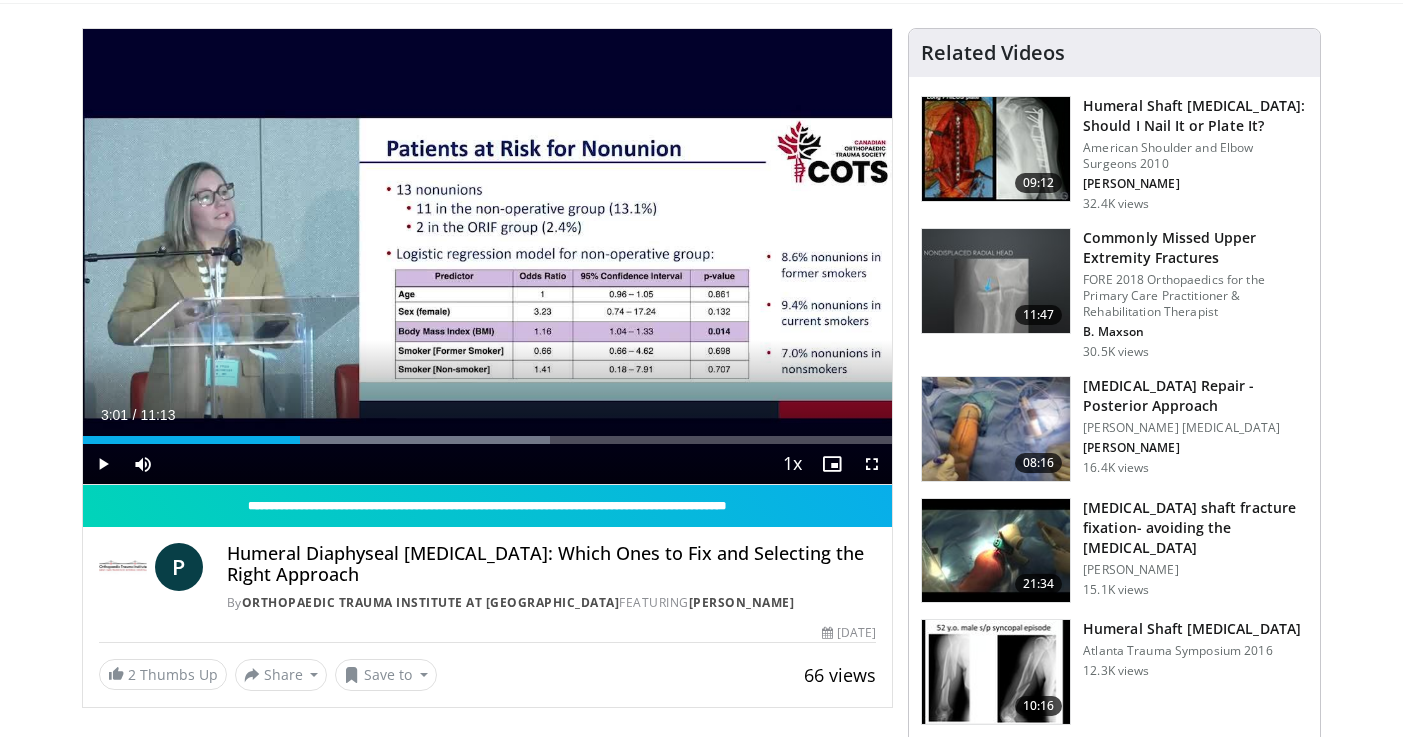 click on "Hip Recon
Hip Arthroplasty
Revision Hip Arthroplasty
Hip Preservation
Knee Recon
Knee Arthroplasty
Revision Knee Arthroplasty
Knee Preservation
Foot & Ankle
Forefoot
Midfoot
Hindfoot
Ankle
Hand & Wrist
Hand Hip" at bounding box center [702, -25] 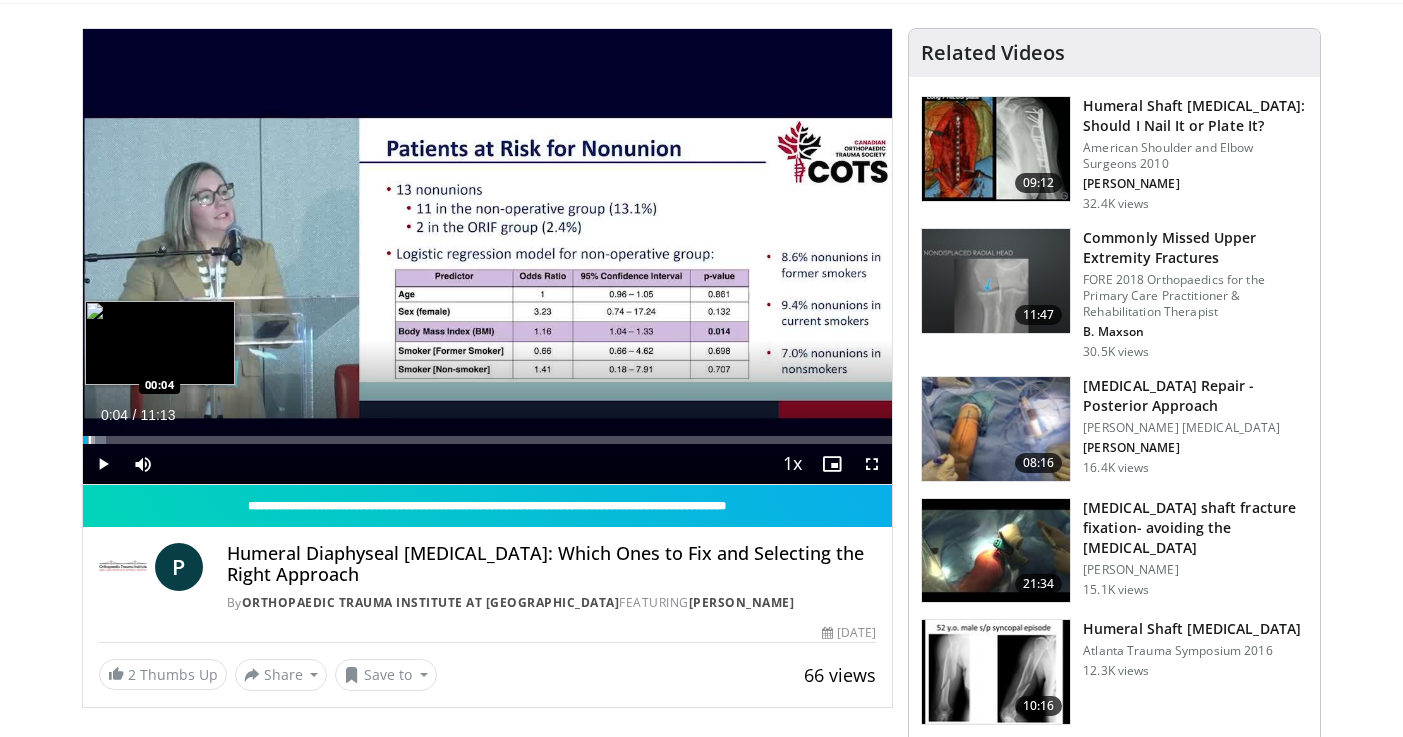 drag, startPoint x: 292, startPoint y: 439, endPoint x: 87, endPoint y: 436, distance: 205.02196 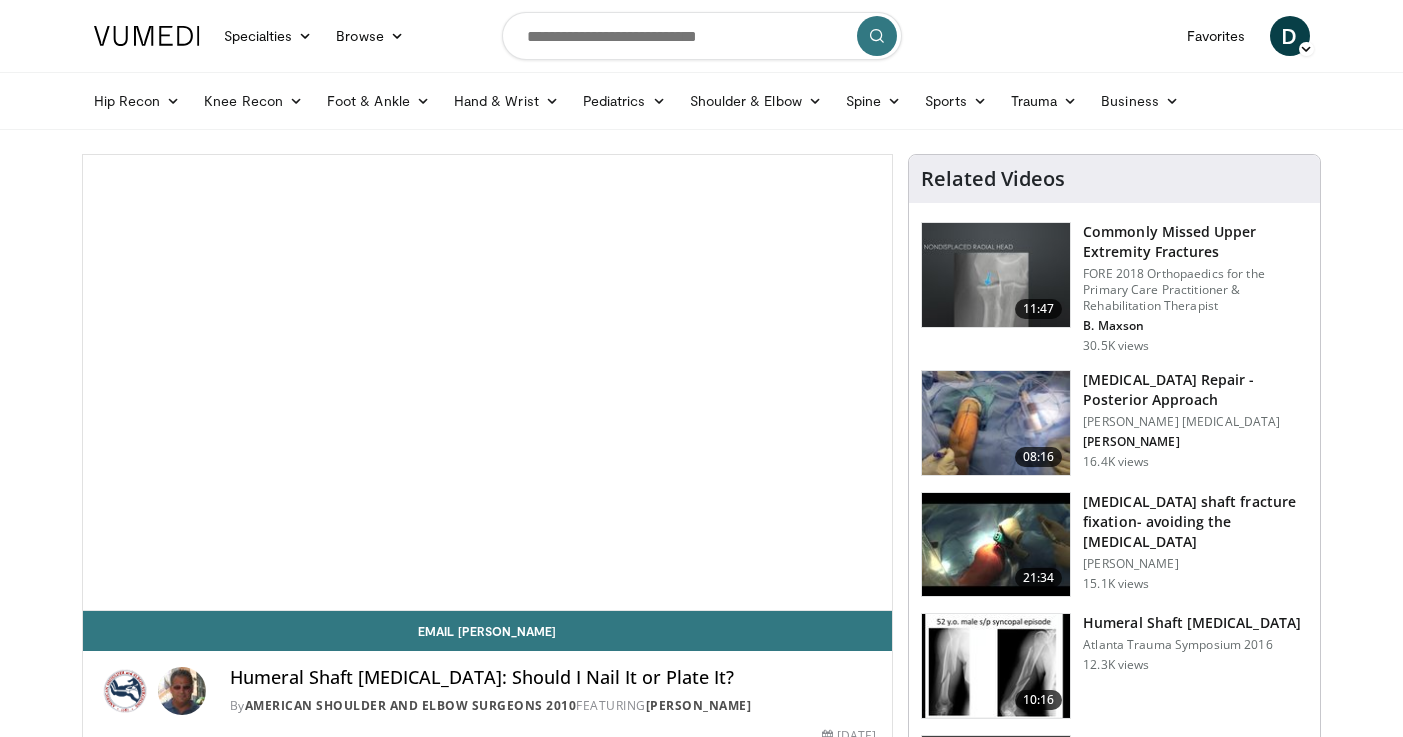 scroll, scrollTop: 82, scrollLeft: 0, axis: vertical 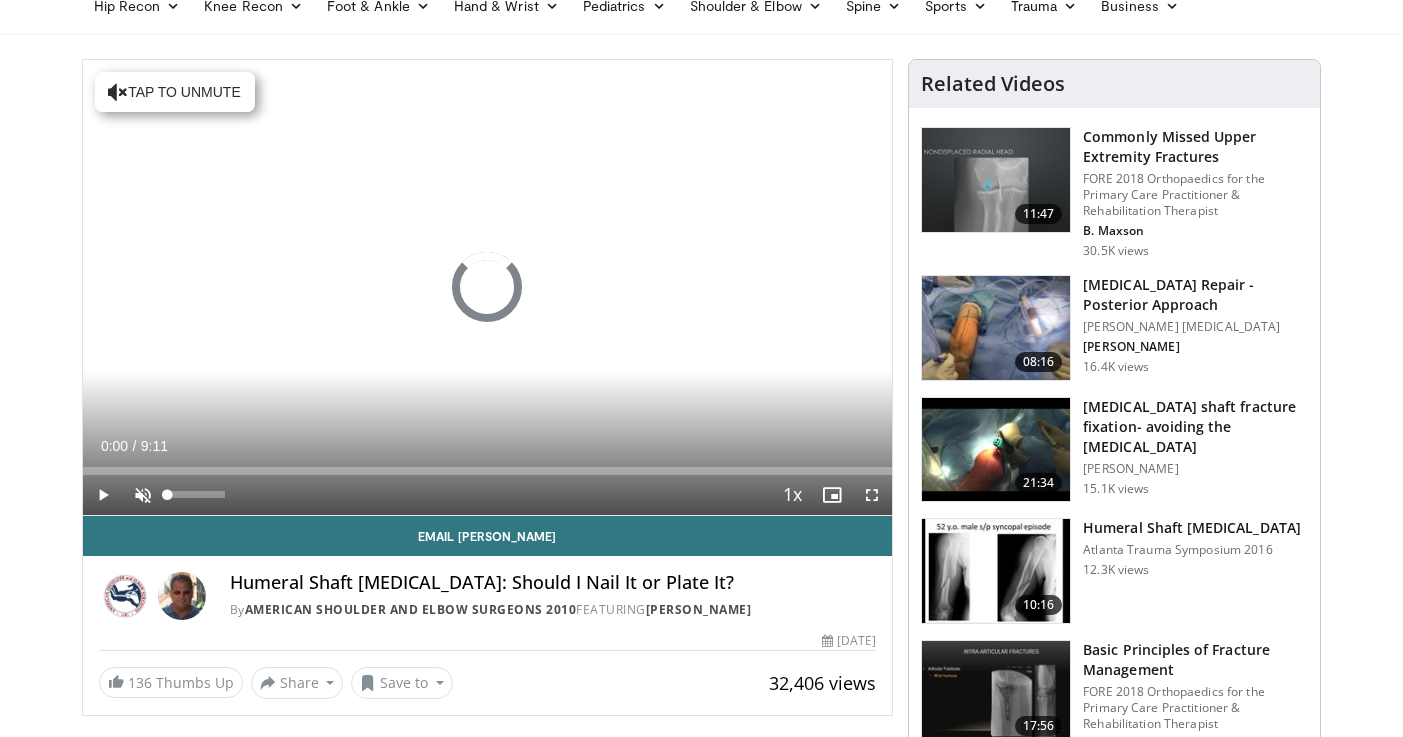 click at bounding box center (143, 495) 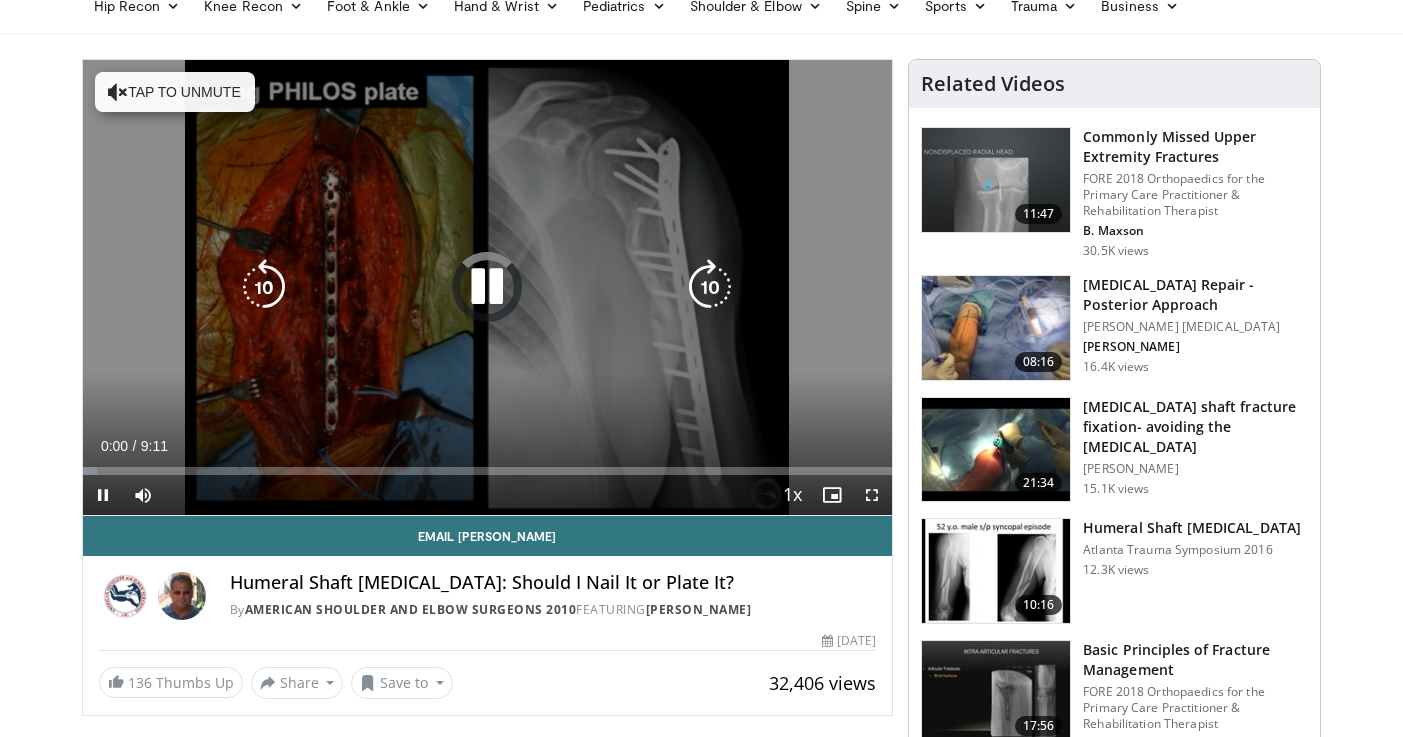 click on "Tap to unmute" at bounding box center [175, 92] 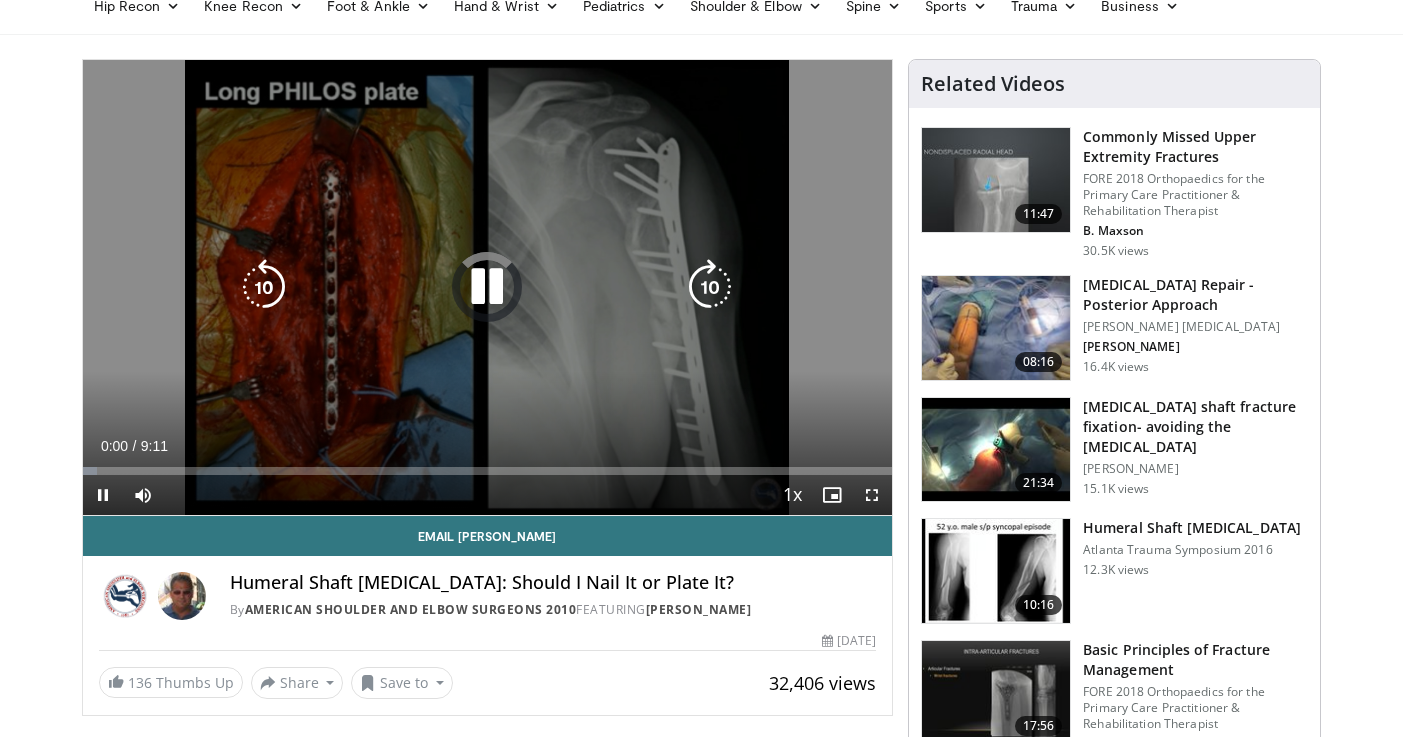 click on "10 seconds
Tap to unmute" at bounding box center [488, 287] 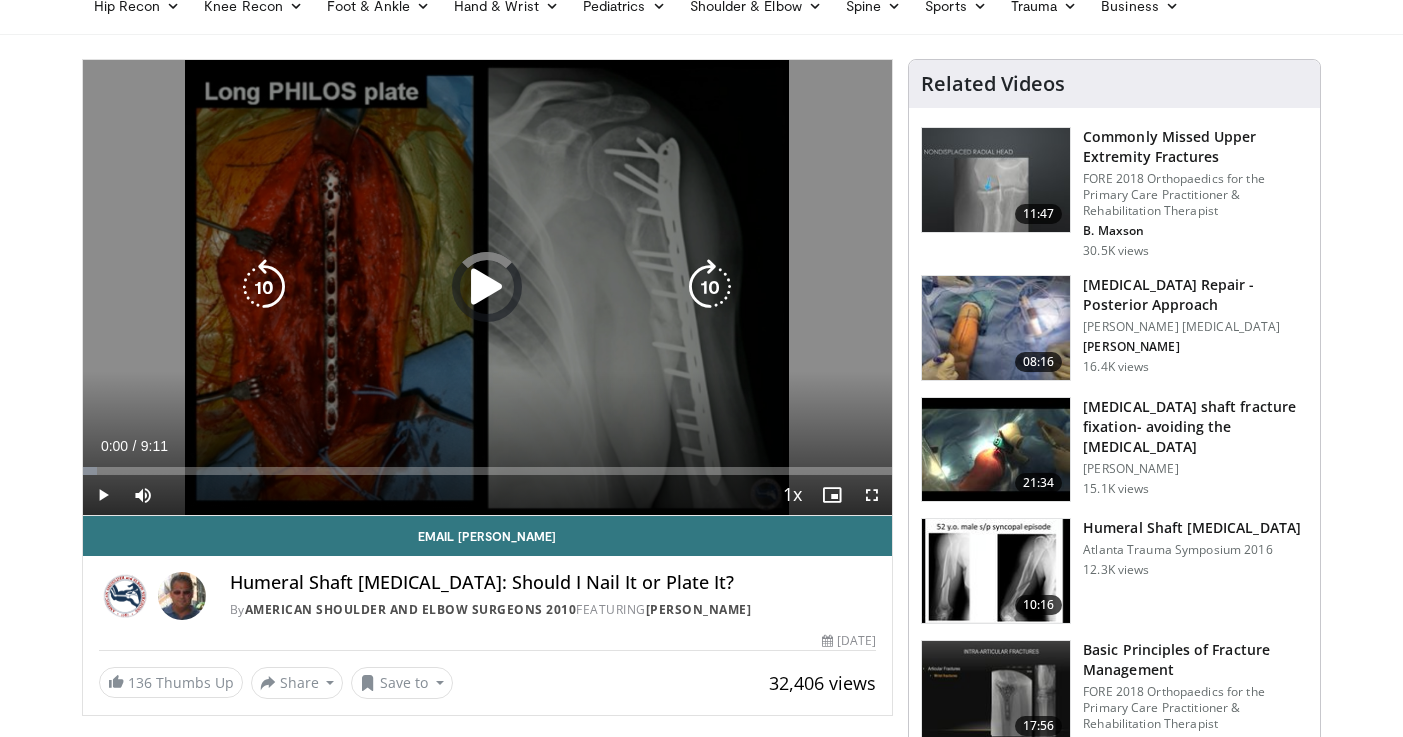 click at bounding box center (487, 287) 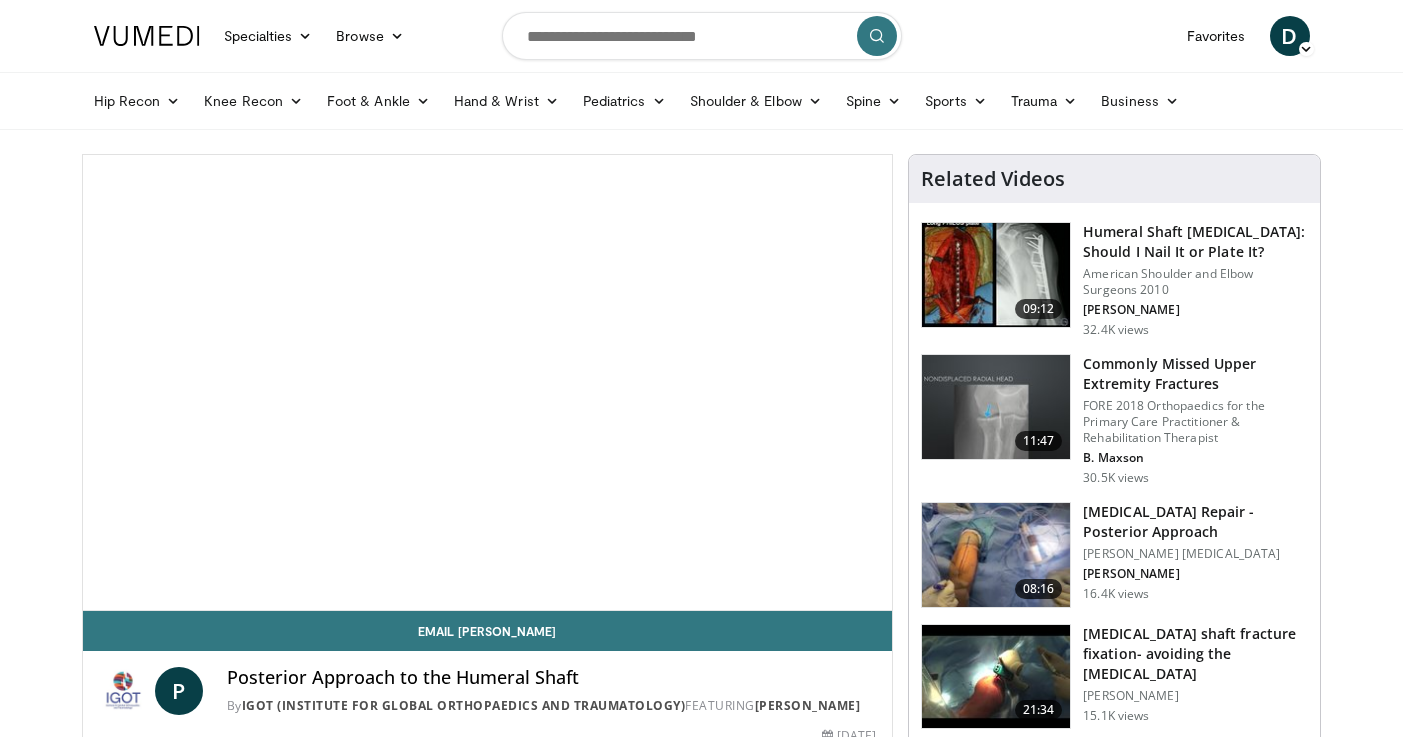 scroll, scrollTop: 0, scrollLeft: 0, axis: both 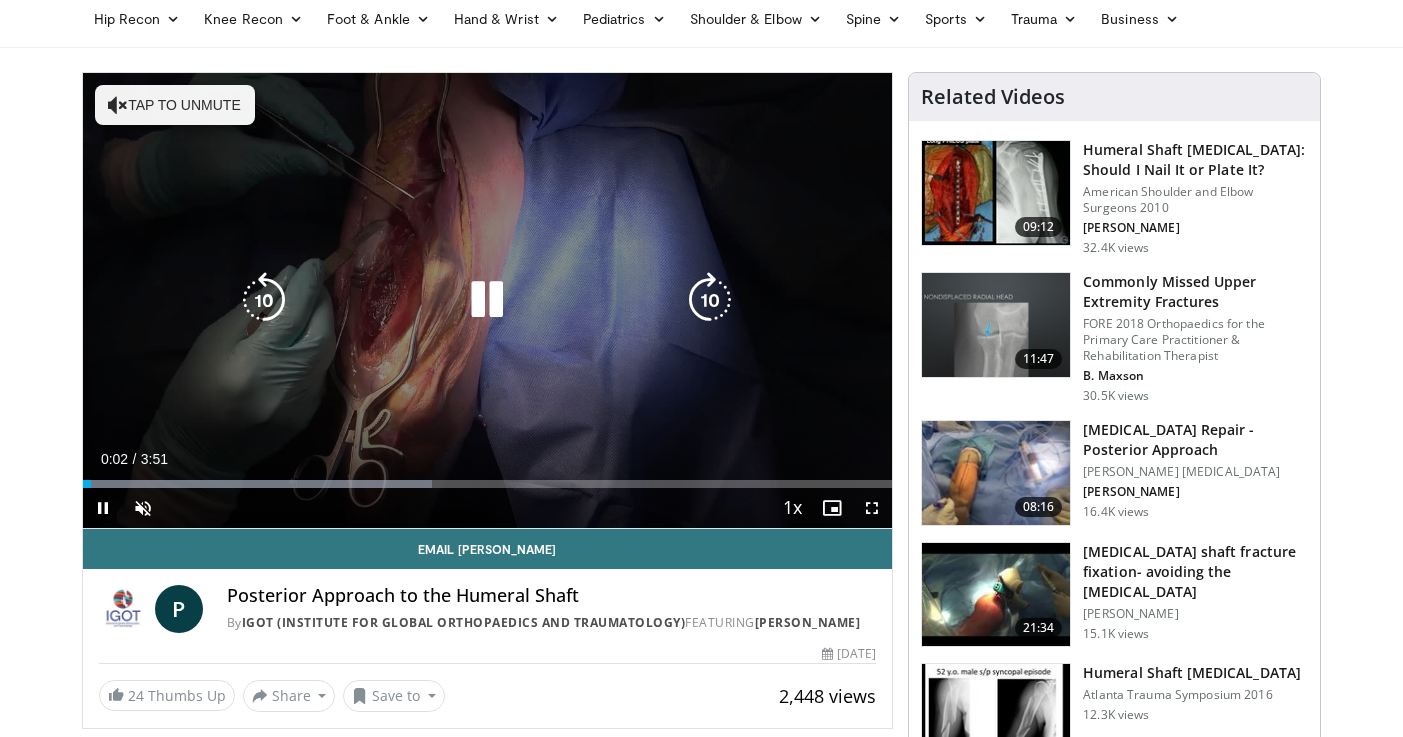 click on "10 seconds
Tap to unmute" at bounding box center (488, 300) 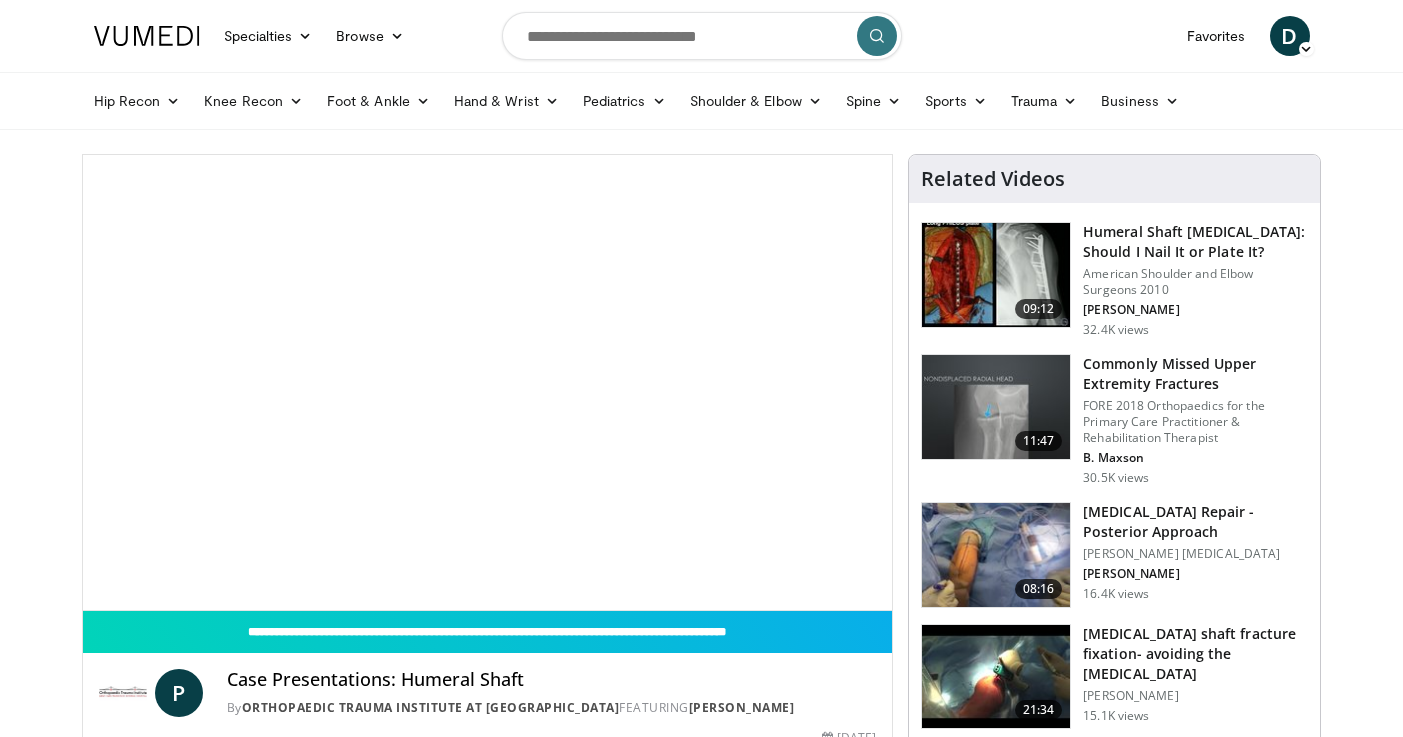 scroll, scrollTop: 0, scrollLeft: 0, axis: both 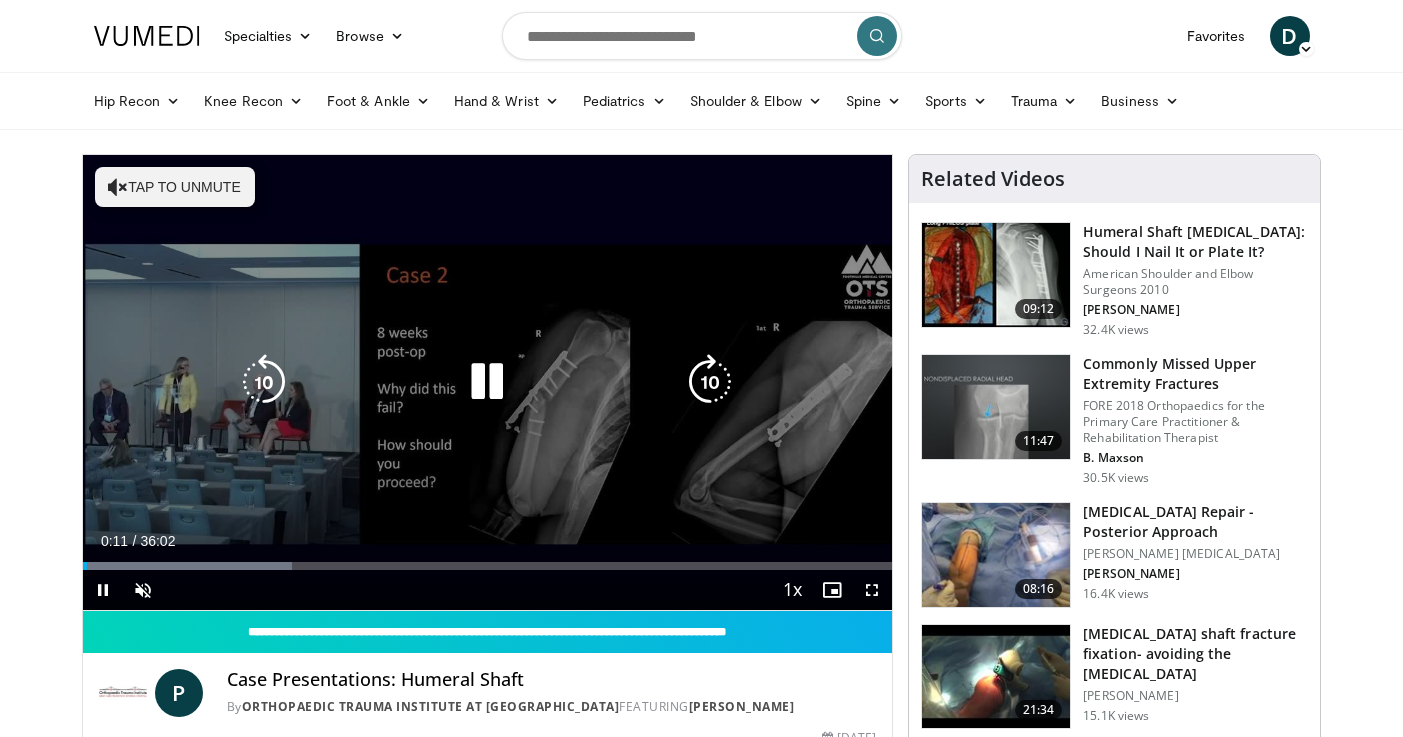click on "Tap to unmute" at bounding box center [175, 187] 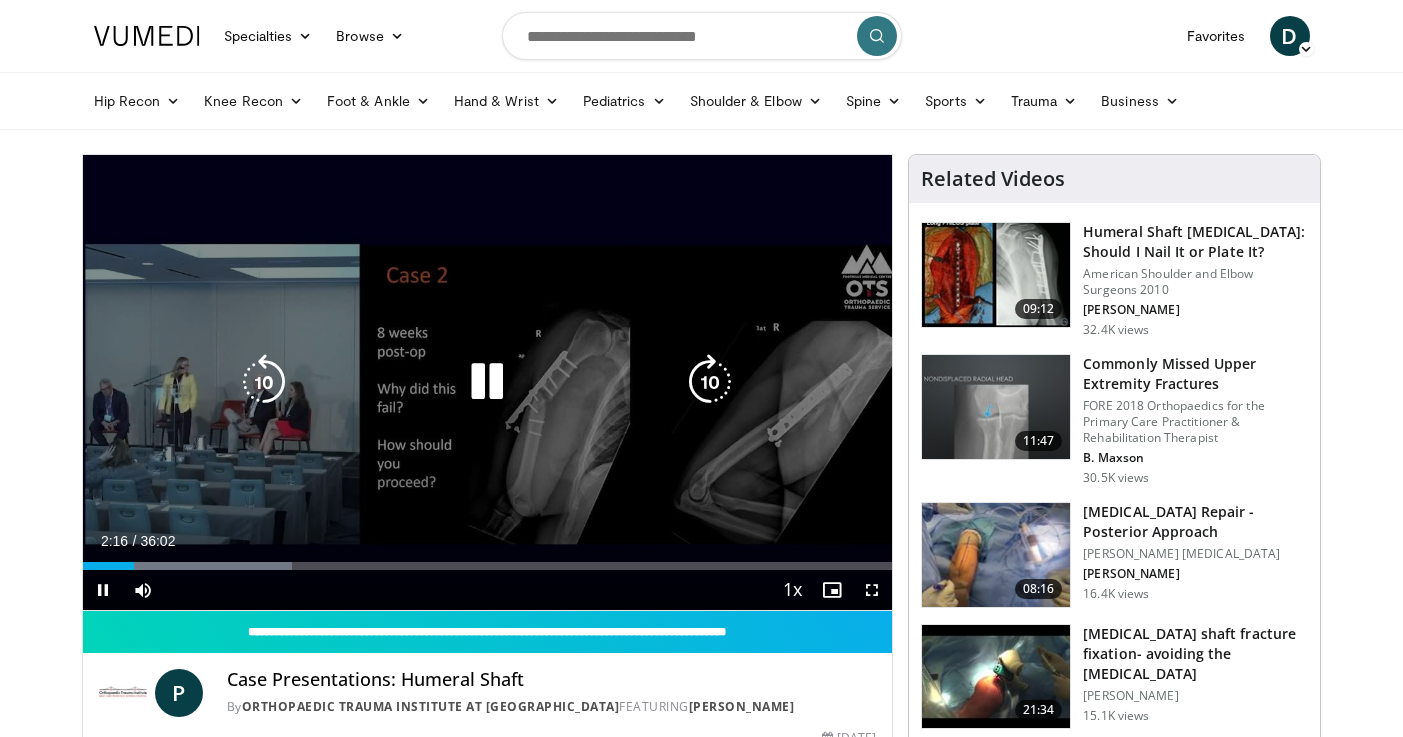 click on "10 seconds
Tap to unmute" at bounding box center [488, 382] 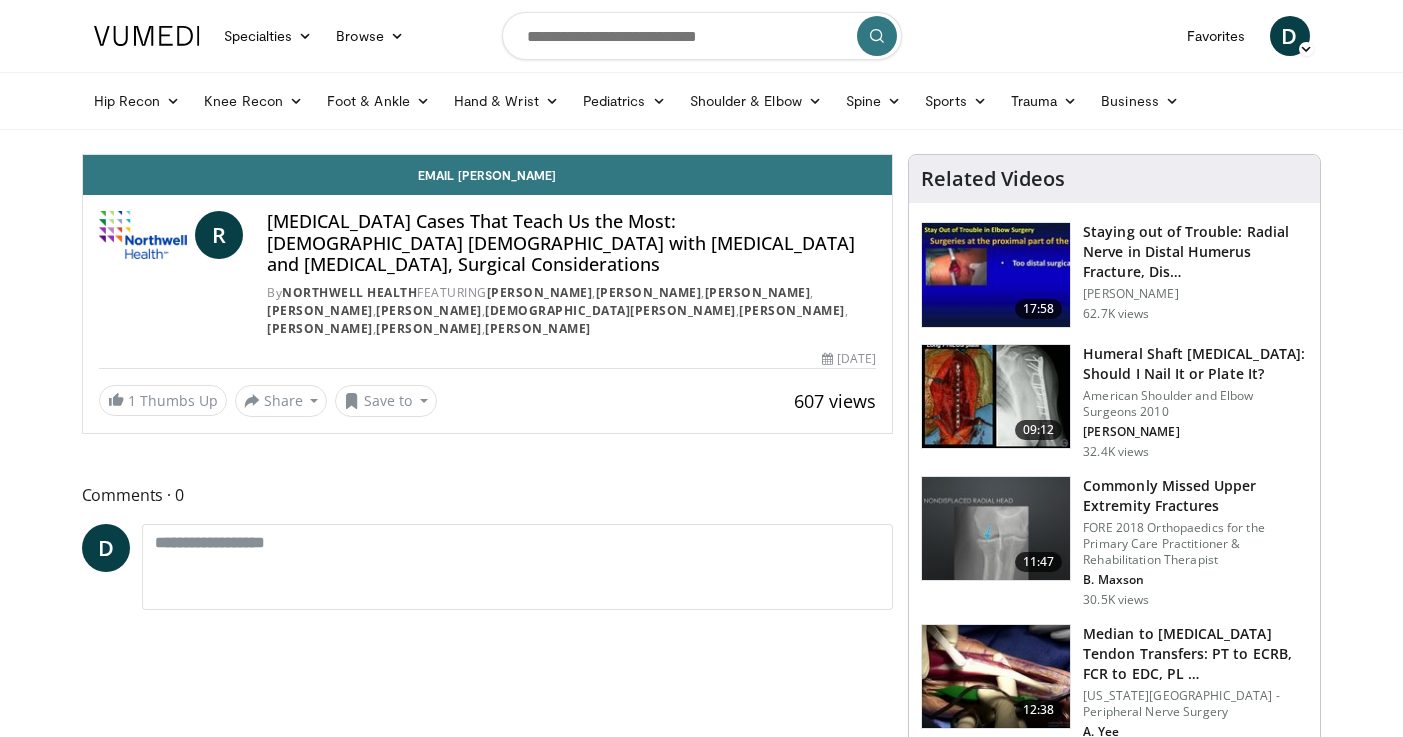 scroll, scrollTop: 0, scrollLeft: 0, axis: both 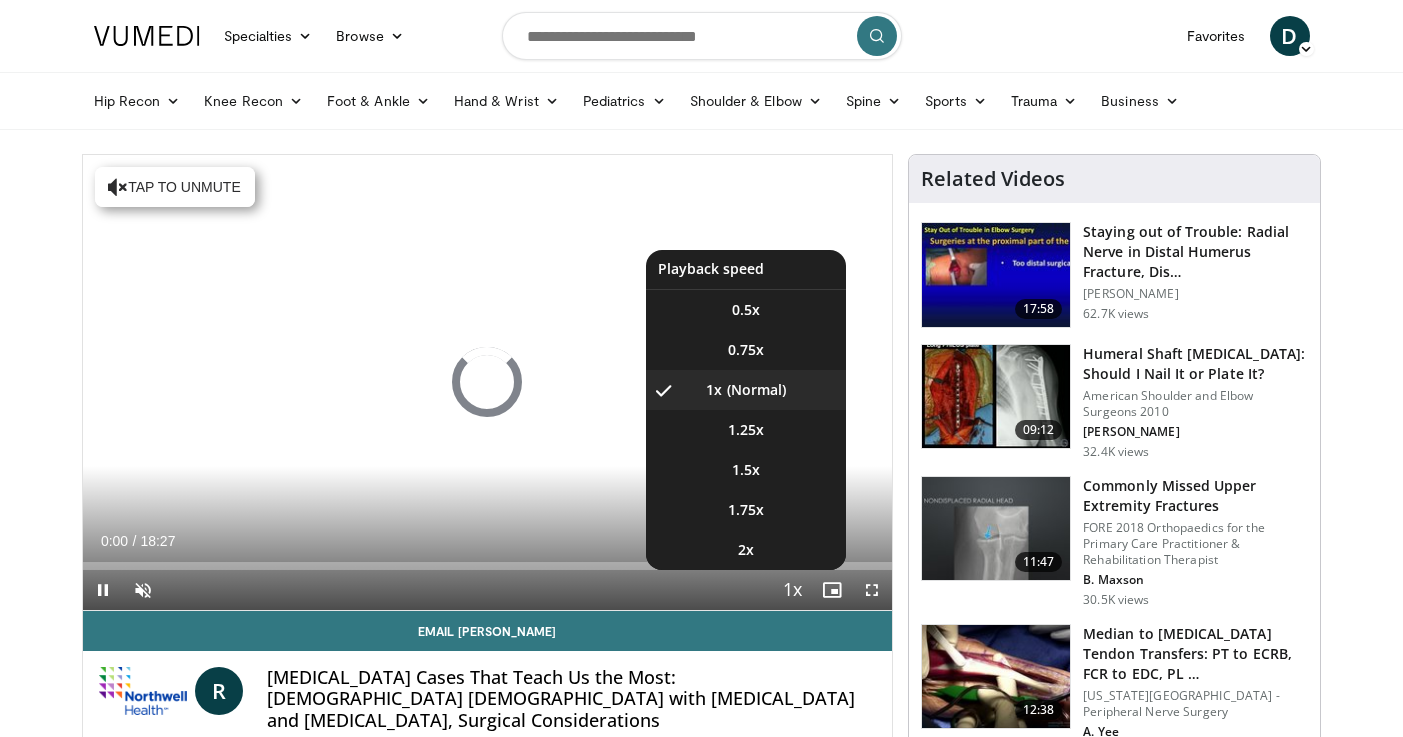 click at bounding box center [792, 591] 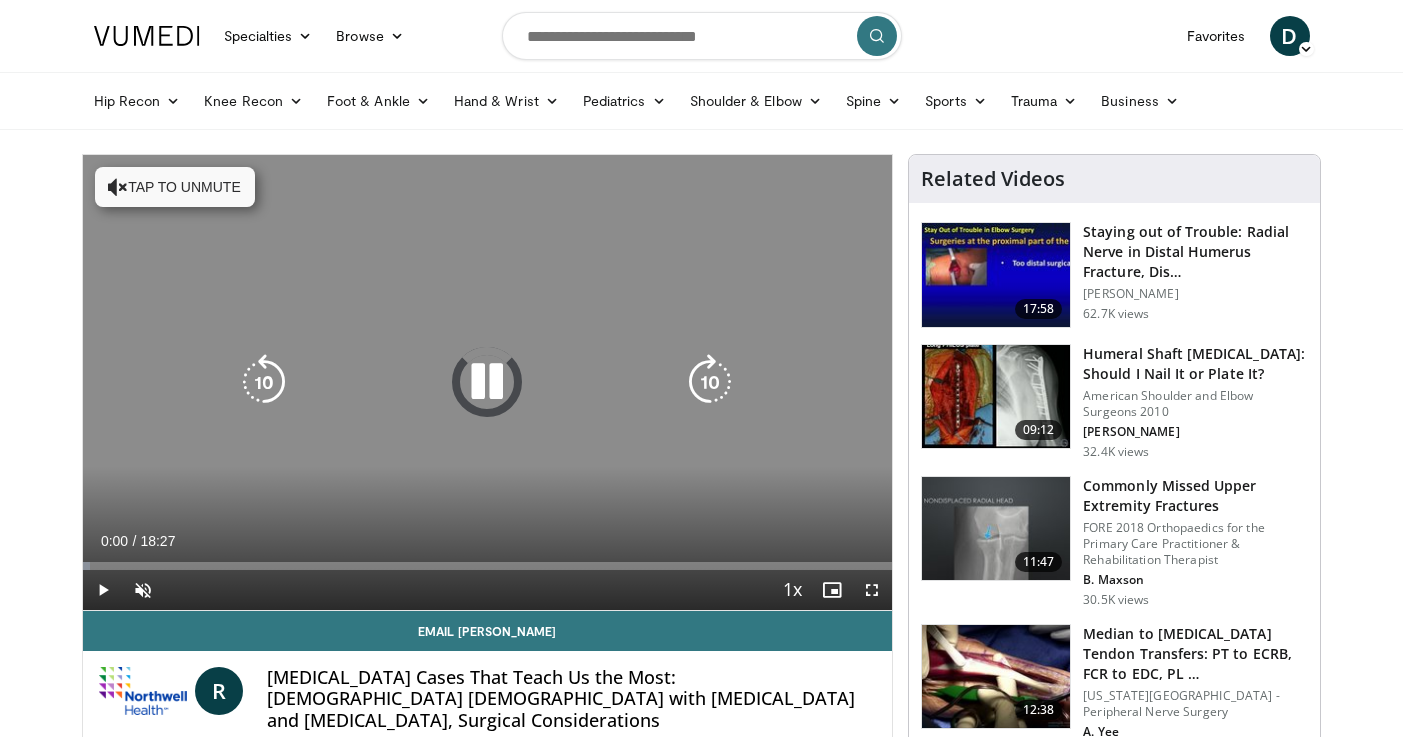 click on "Tap to unmute" at bounding box center (175, 187) 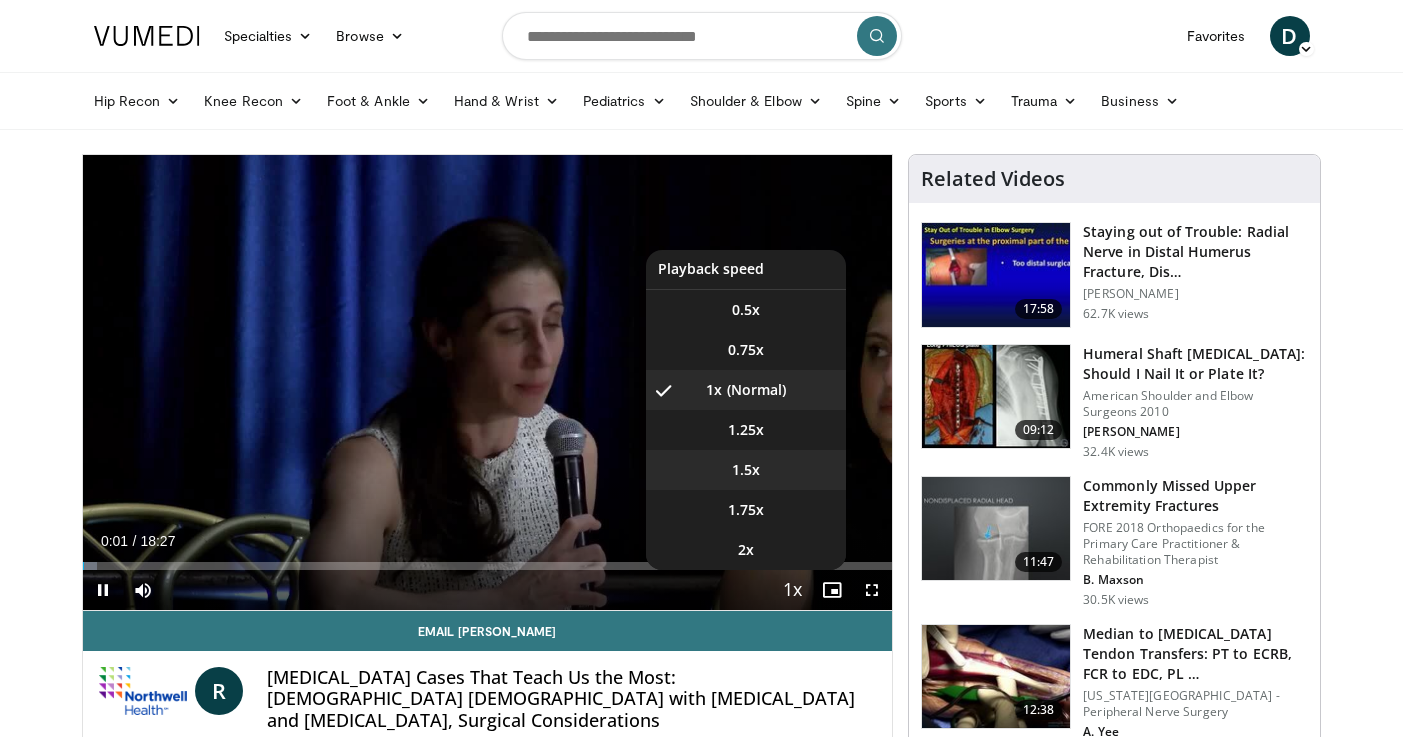 click on "1.5x" at bounding box center (746, 470) 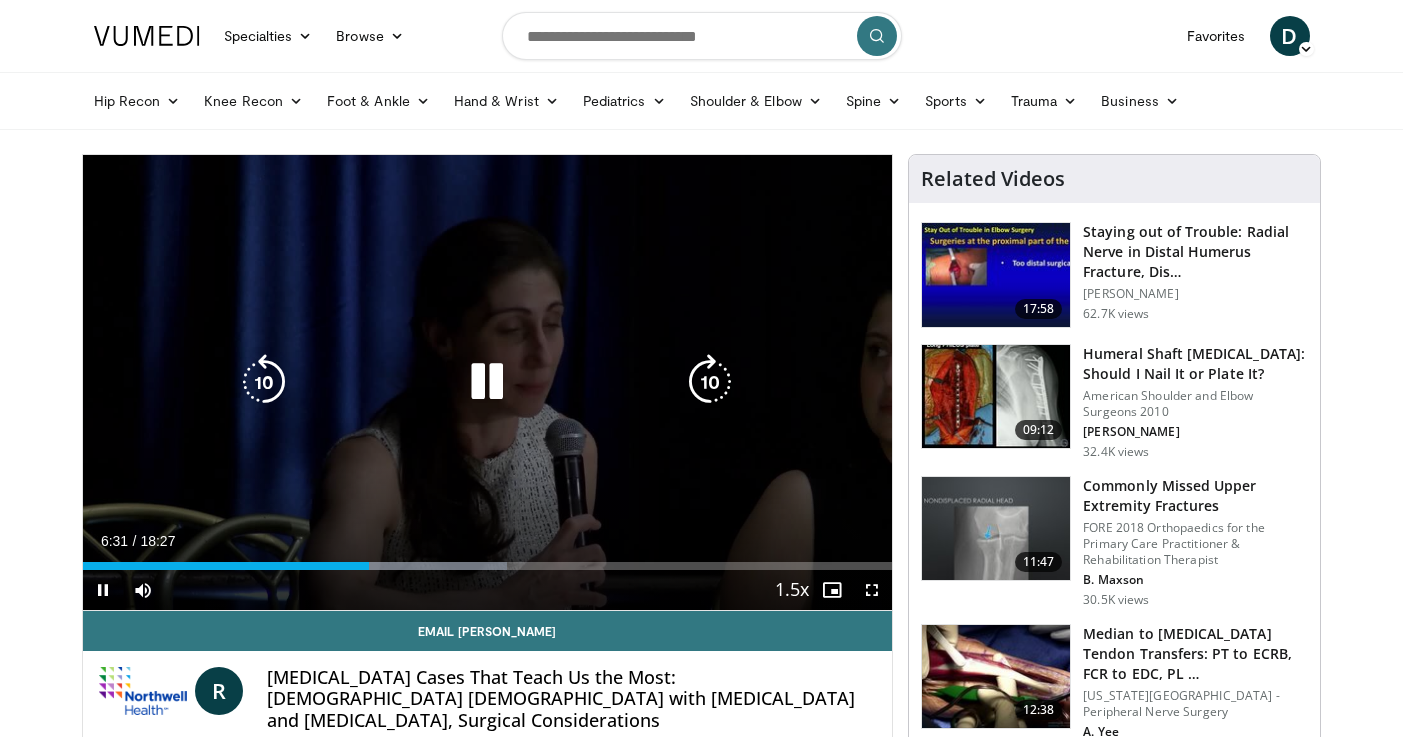 click at bounding box center [487, 382] 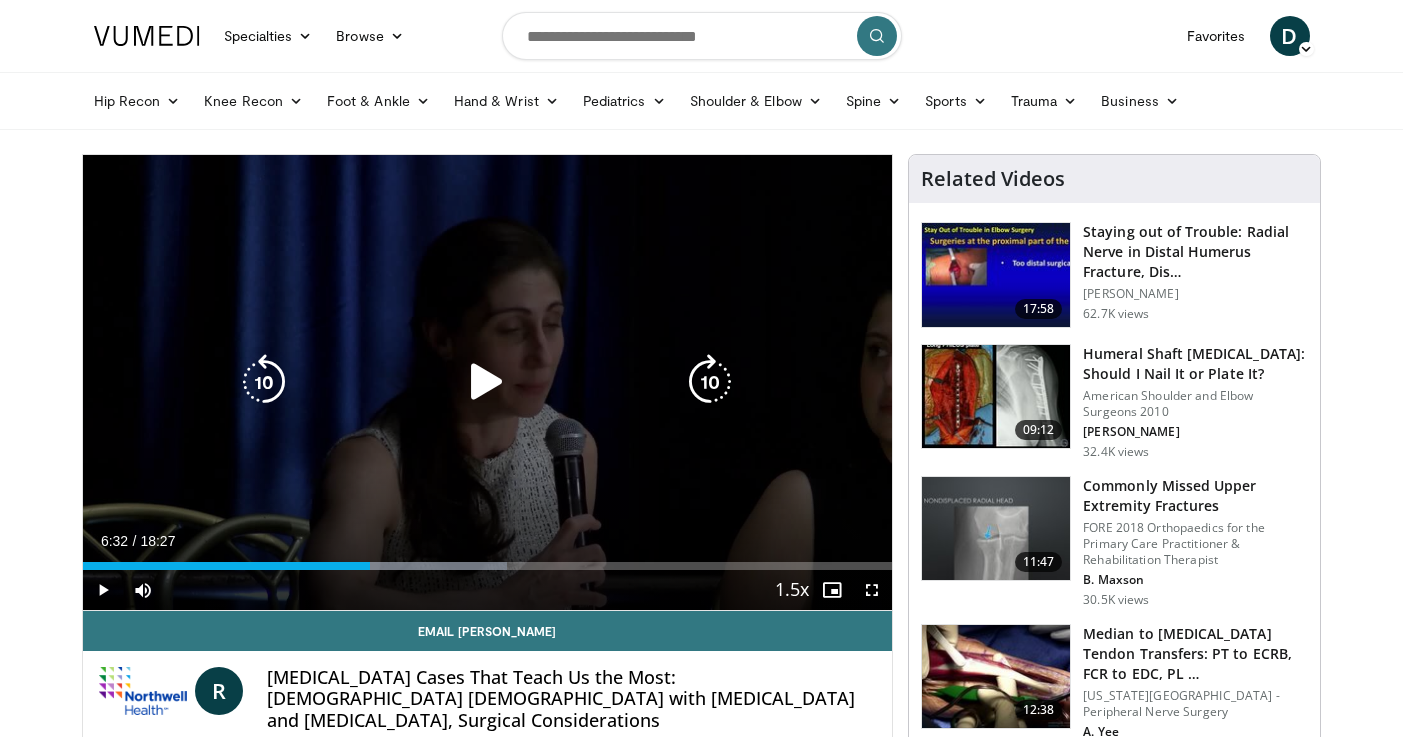 click on "10 seconds
Tap to unmute" at bounding box center (488, 382) 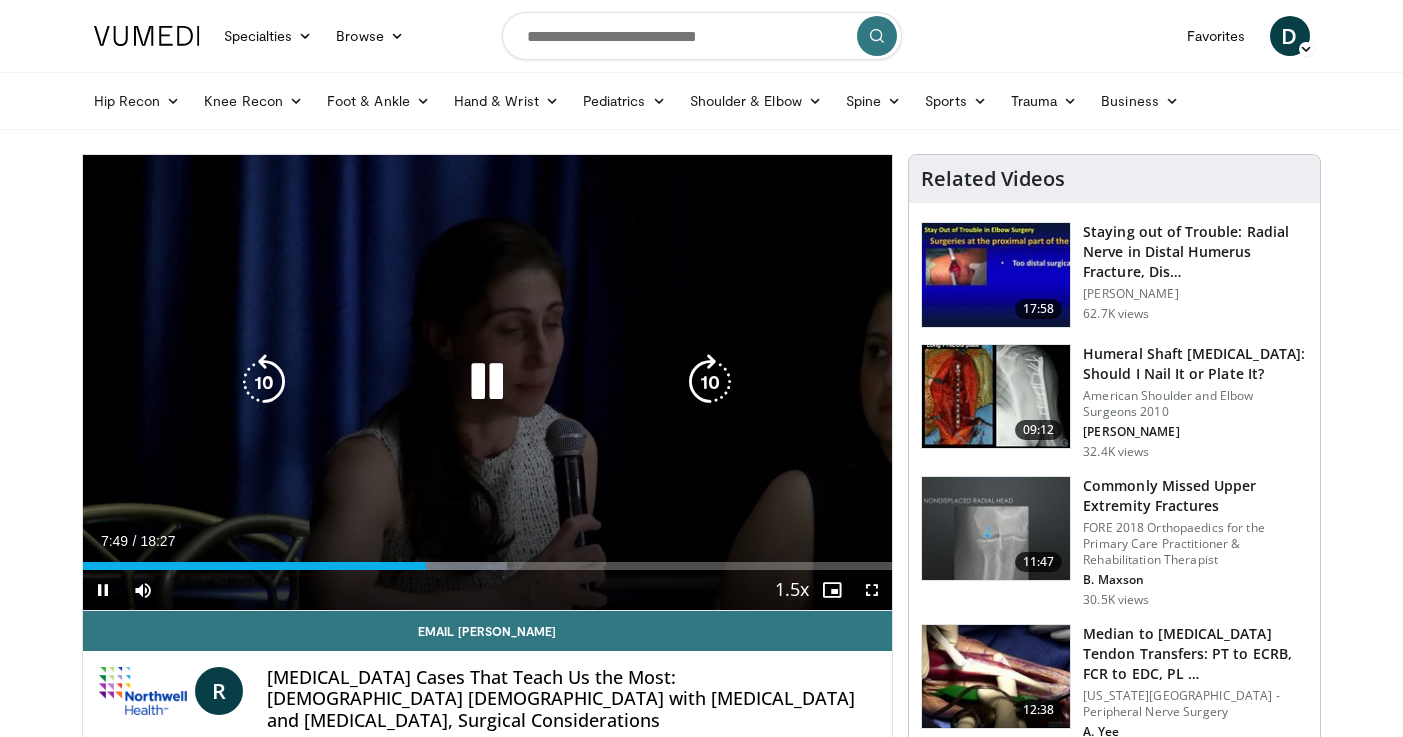 click on "10 seconds
Tap to unmute" at bounding box center [488, 382] 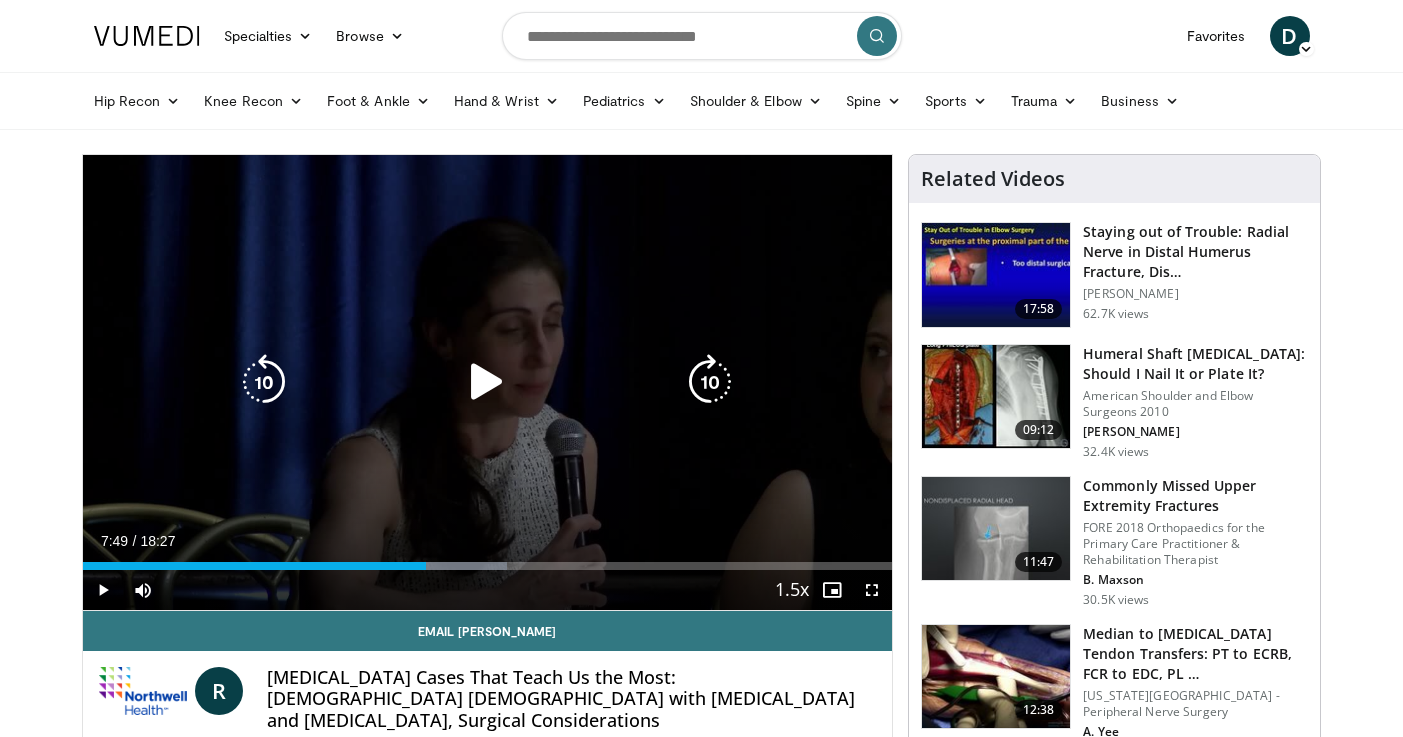 click on "10 seconds
Tap to unmute" at bounding box center (488, 382) 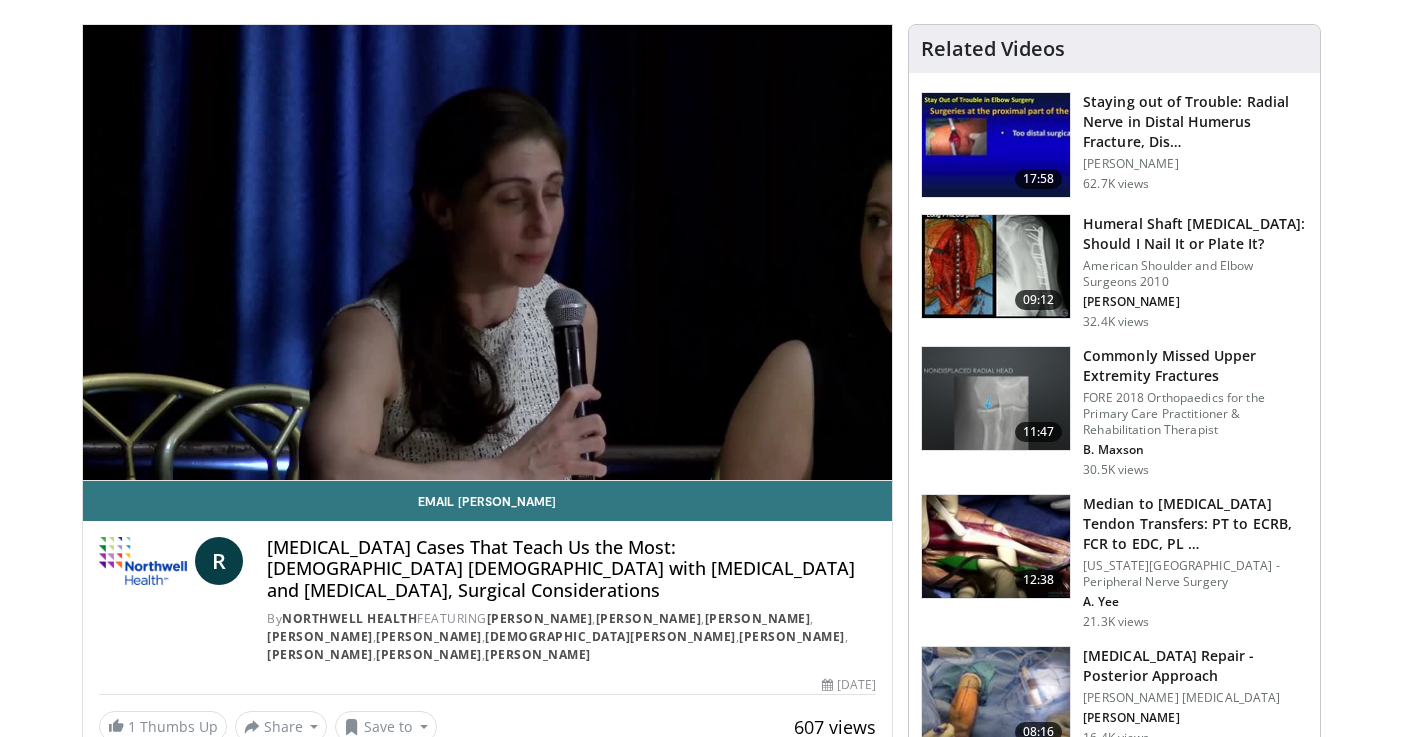 scroll, scrollTop: 134, scrollLeft: 0, axis: vertical 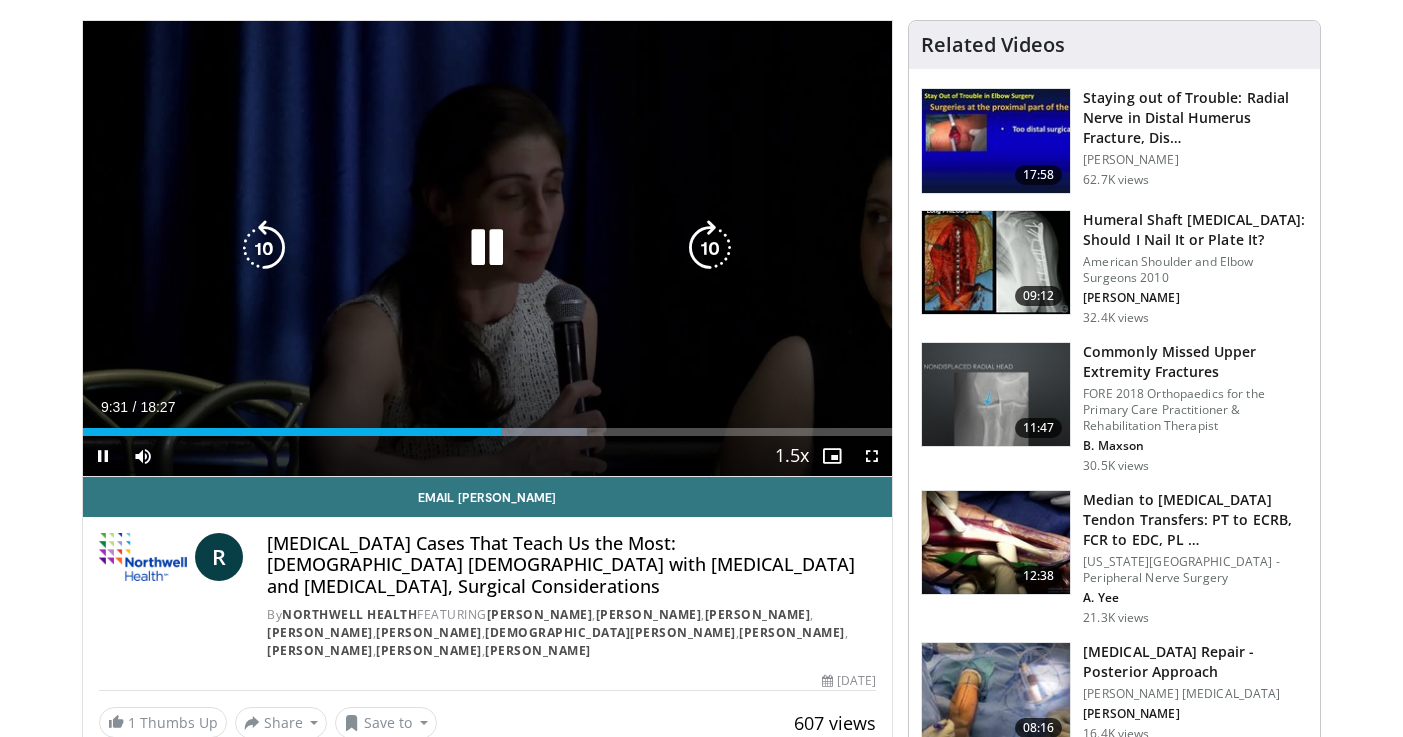 click on "10 seconds
Tap to unmute" at bounding box center (488, 248) 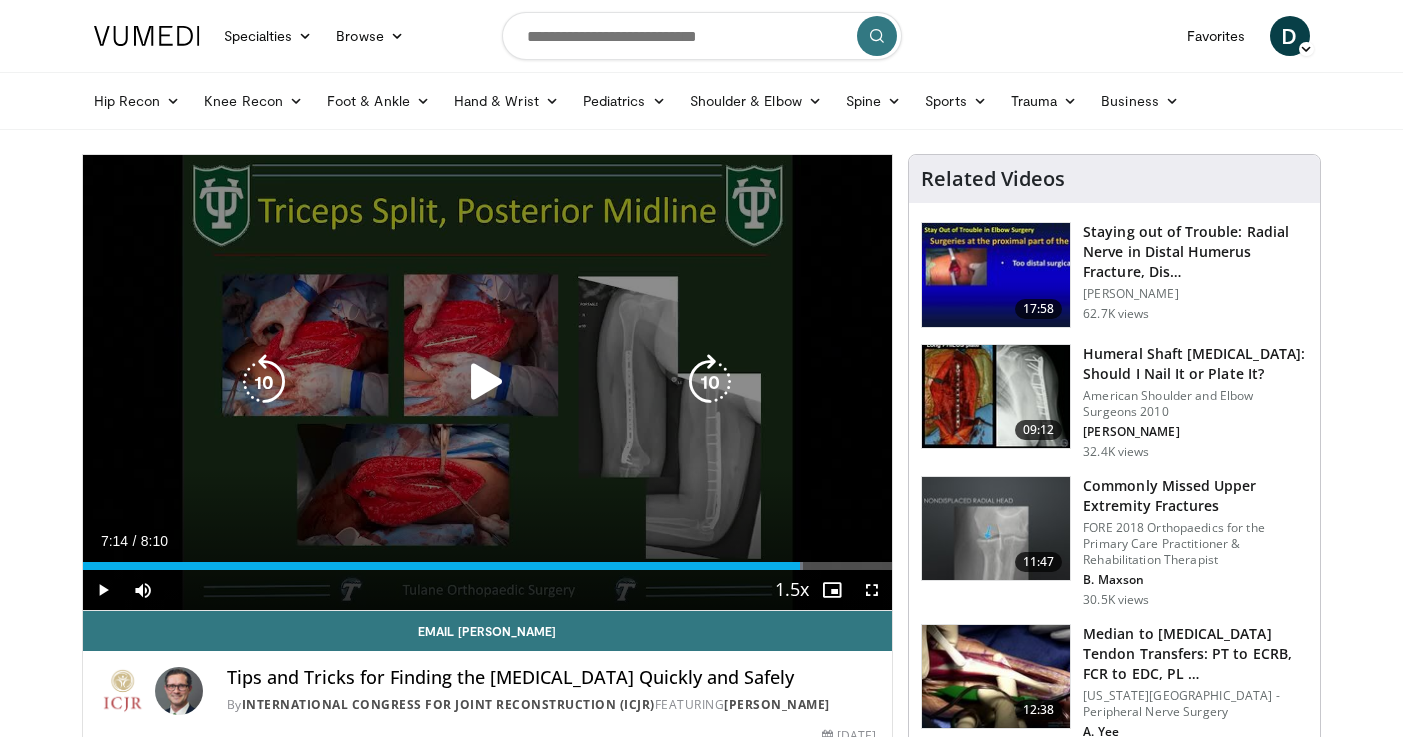 scroll, scrollTop: 68, scrollLeft: 0, axis: vertical 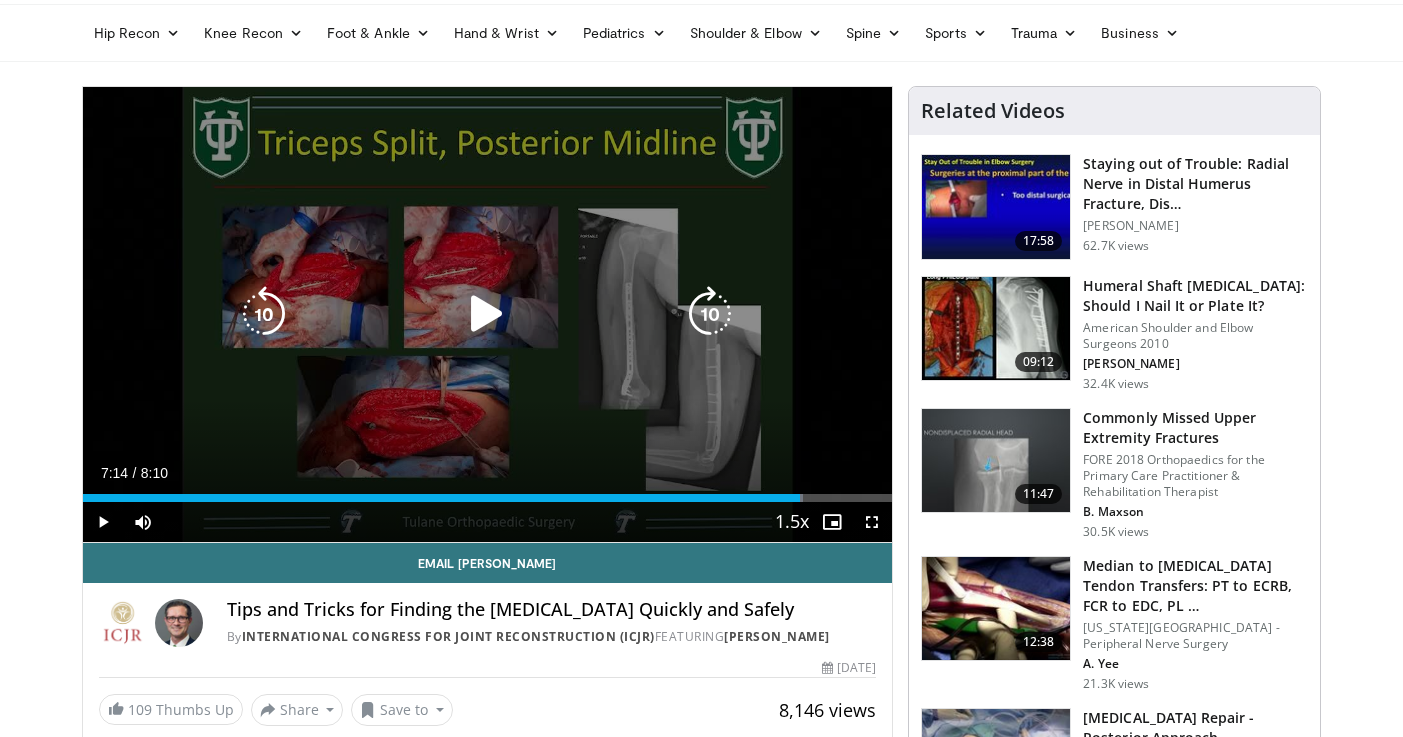 click at bounding box center [487, 314] 